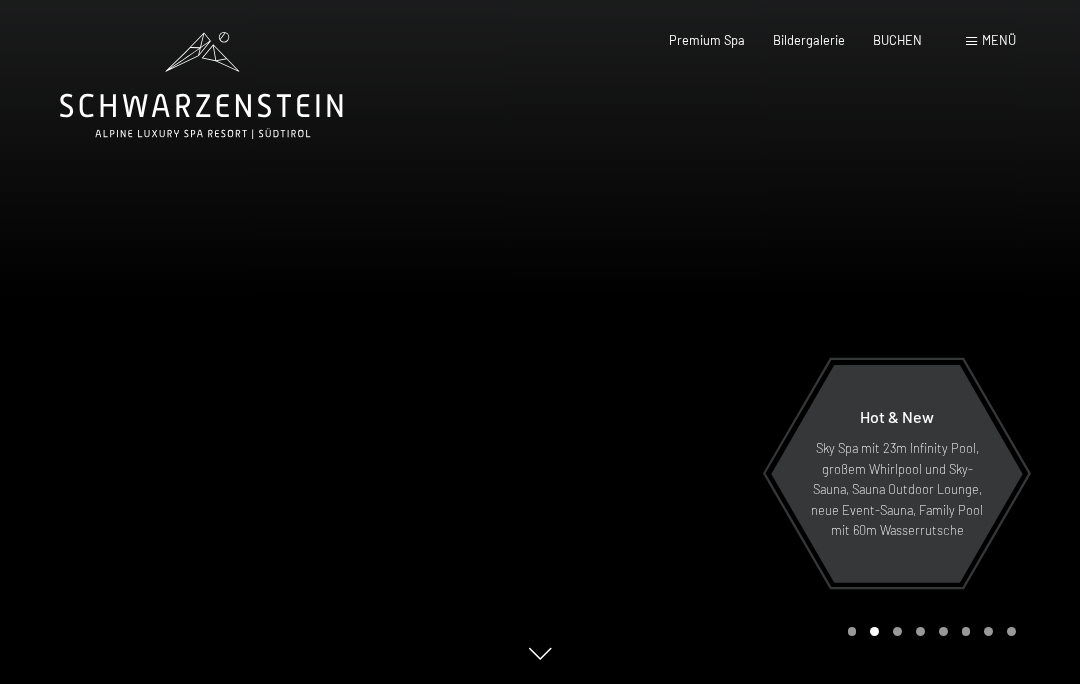 scroll, scrollTop: 0, scrollLeft: 0, axis: both 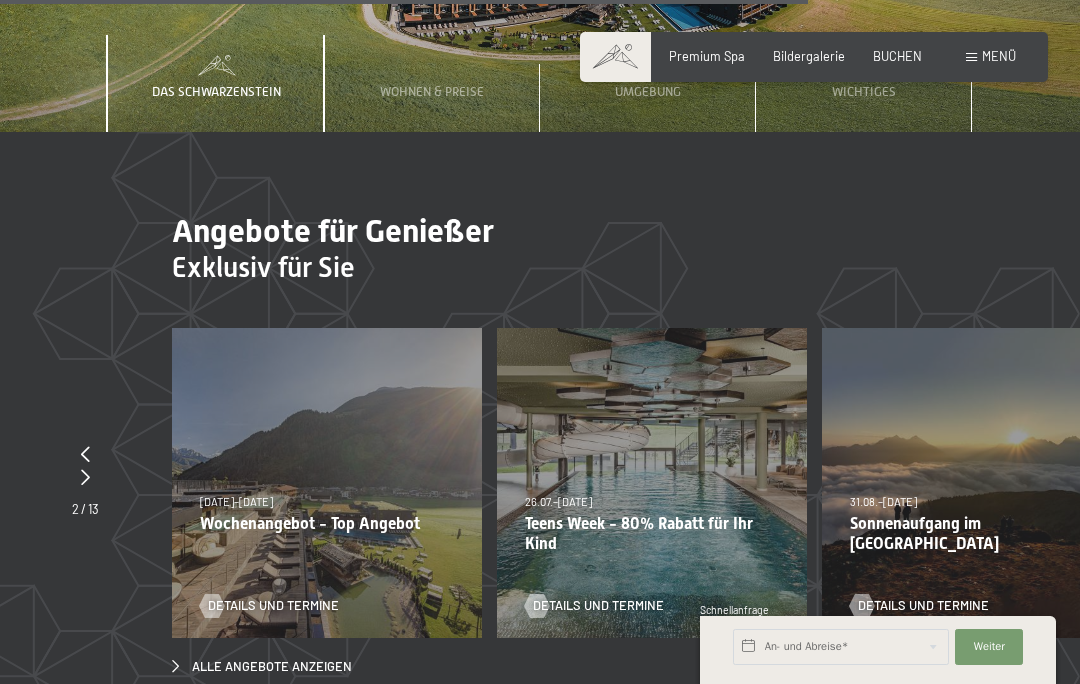 click at bounding box center [85, 478] 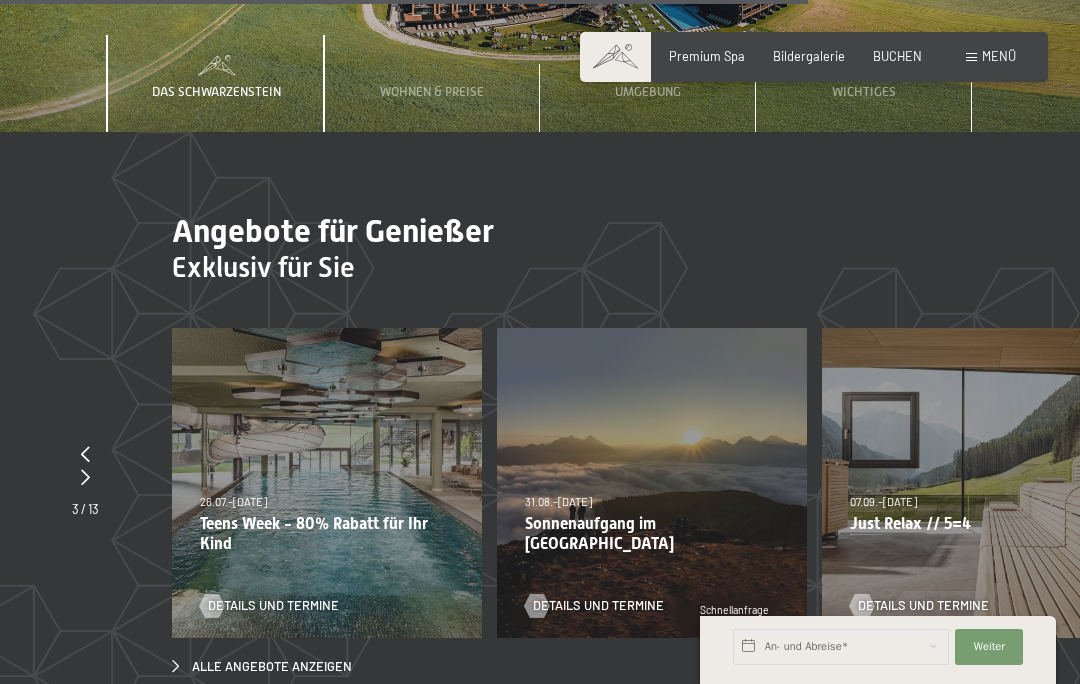 click at bounding box center [85, 478] 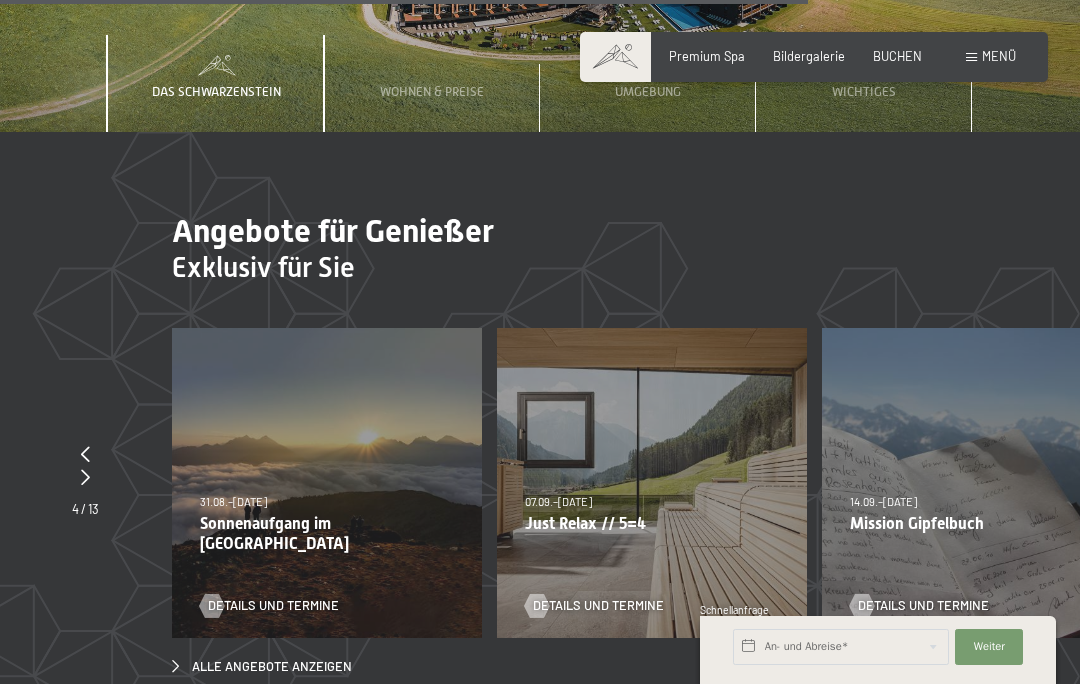click at bounding box center [85, 477] 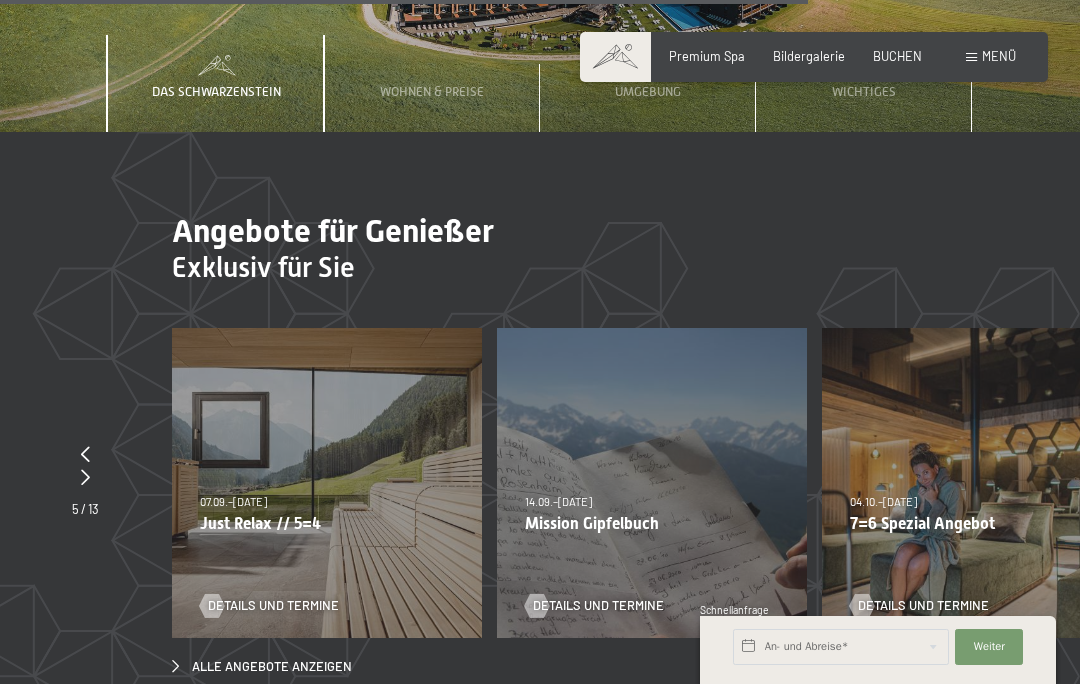 click at bounding box center (85, 478) 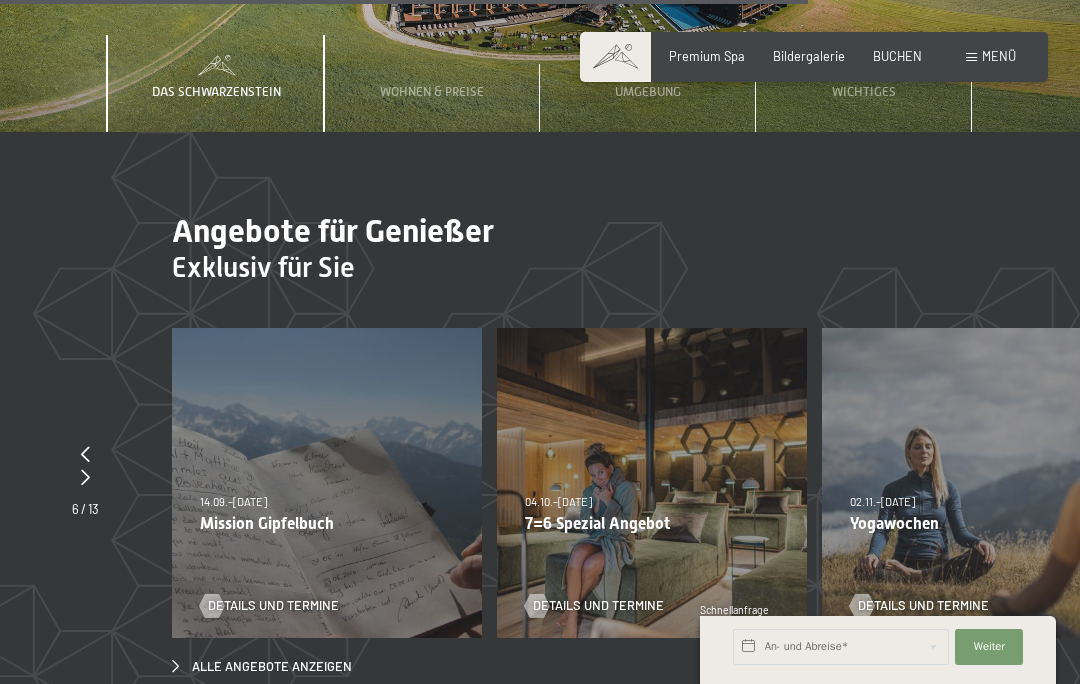 click at bounding box center [85, 478] 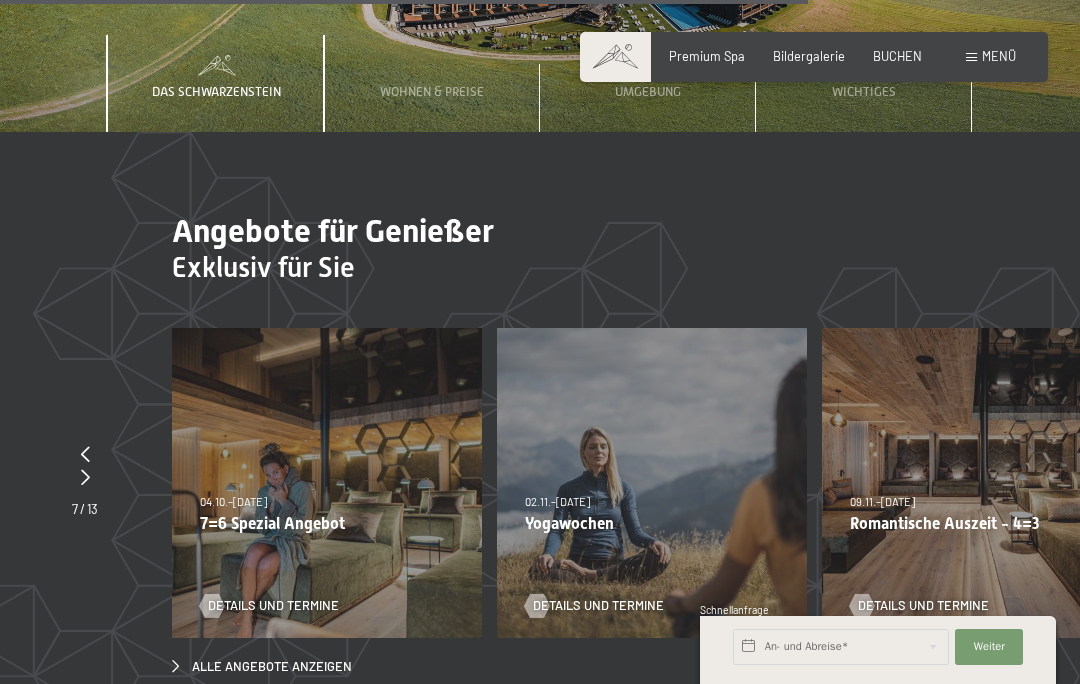 click on "Romantische Auszeit - 4=3" at bounding box center [977, 523] 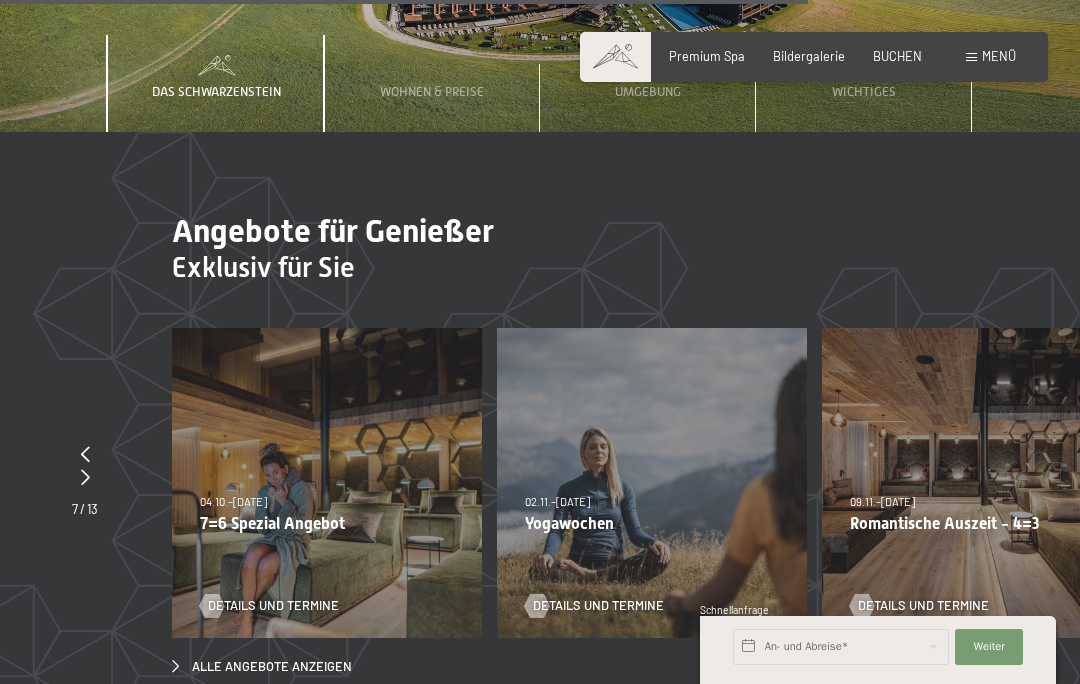 click on "09.11.–05.12.2025       08.12.–19.12.2025       11.01.–23.01.2026       08.03.–27.03.2026       29.03.–02.04.2026       06.04.–10.04.2026         09.11.–05.12.2025          Romantische Auszeit - 4=3                 Details und Termine" at bounding box center [977, 483] 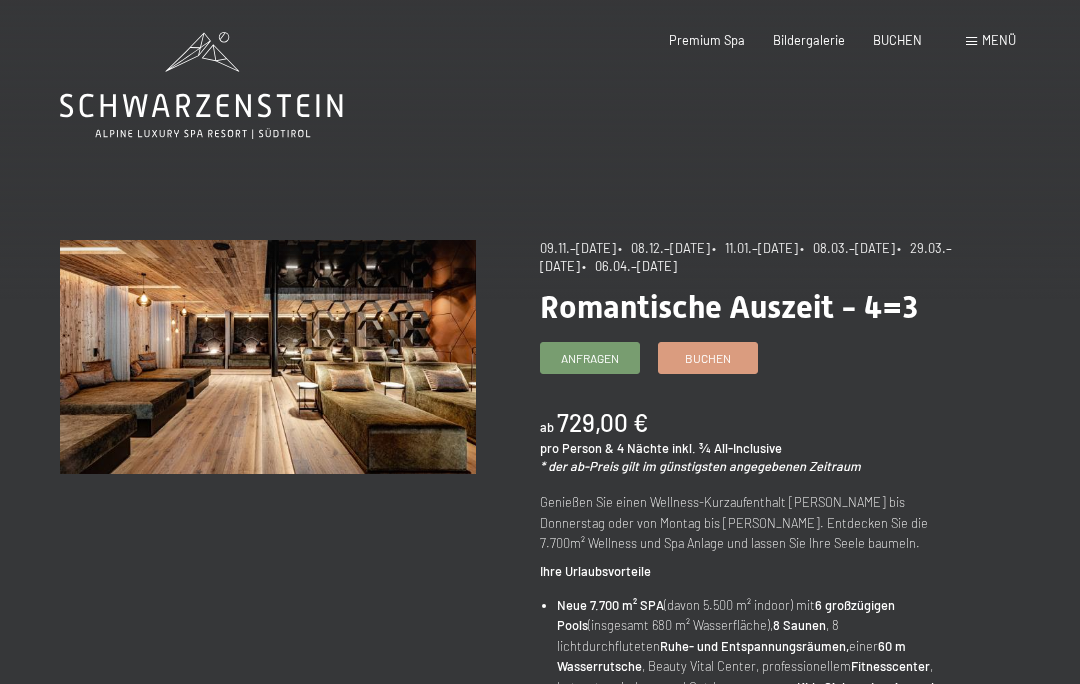 scroll, scrollTop: 0, scrollLeft: 0, axis: both 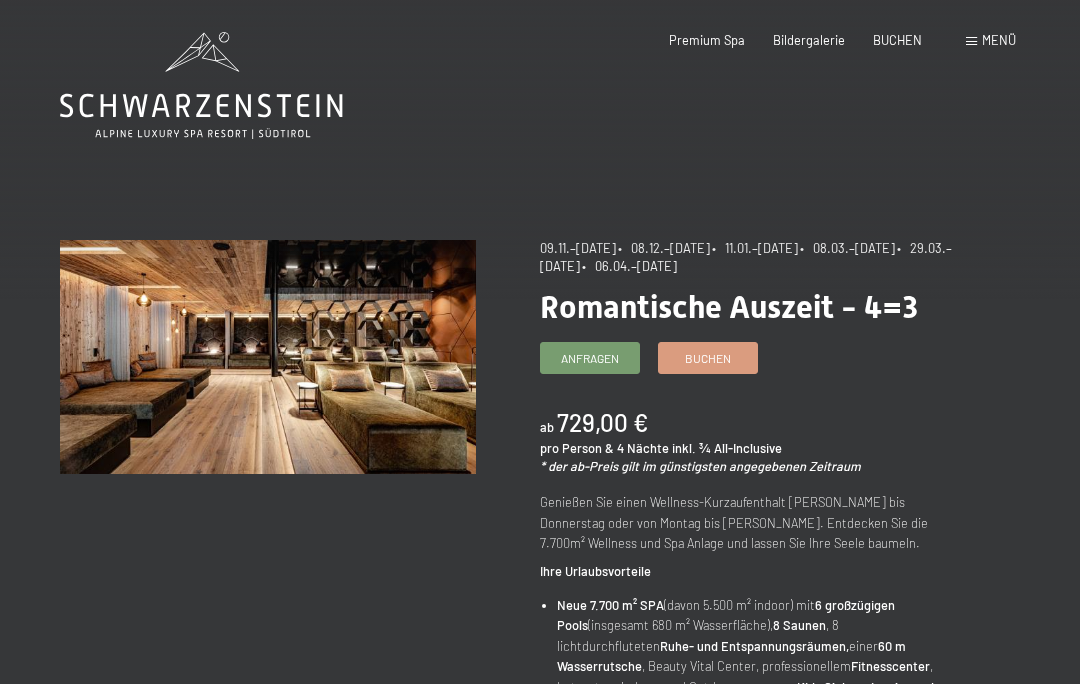 click on "09.11.–05.12.2025      •   08.12.–19.12.2025      •   11.01.–23.01.2026      •   08.03.–27.03.2026      •   29.03.–02.04.2026      •   06.04.–10.04.2026          Romantische Auszeit - 4=3             Anfragen           Buchen             ab    729,00 €        pro Person &   4 Nächte   inkl. ¾ All-Inclusive       * der ab-Preis gilt im günstigsten angegebenen Zeitraum         Genießen Sie einen Wellness-Kurzaufenthalt von Sonntag bis Donnerstag oder von Montag bis Freitag. Entdecken Sie die 7.700m² Wellness und Spa Anlage und lassen Sie Ihre Seele baumeln.         Ihre Urlaubsvorteile   Neue 7.700 m² SPA  (davon 5.500 m² indoor) mit  6 großzügigen Pools  (insgesamt 680 m² Wasserfläche),  8 Saunen , 8 lichtdurchfluteten  Ruhe- und Entspannungsräumen,  einer  60 m Wasserrutsche , Beauty Vital Center, professionellem  Fitnesscenter , betreutem Indoor- und Outdoorprogramm,  Kids Club ,  regionaler und mediterraner Gourmetküche  und Cocktailbar" at bounding box center [780, 956] 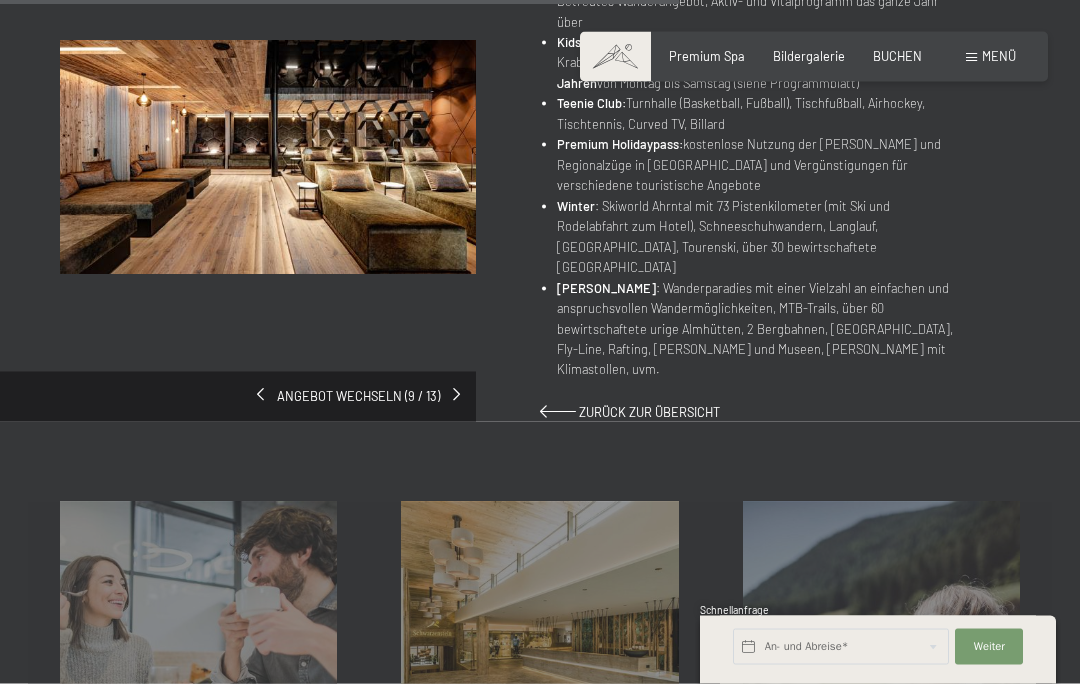 scroll, scrollTop: 1246, scrollLeft: 0, axis: vertical 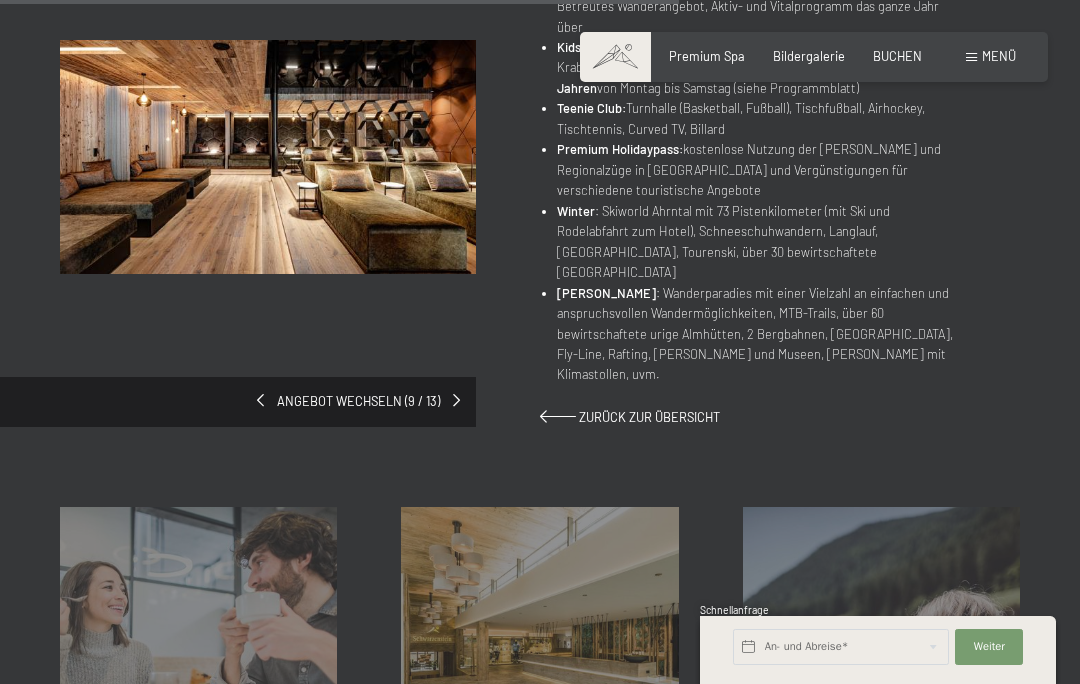 click on "Angebot wechseln (9 / 13)" at bounding box center [300, 189] 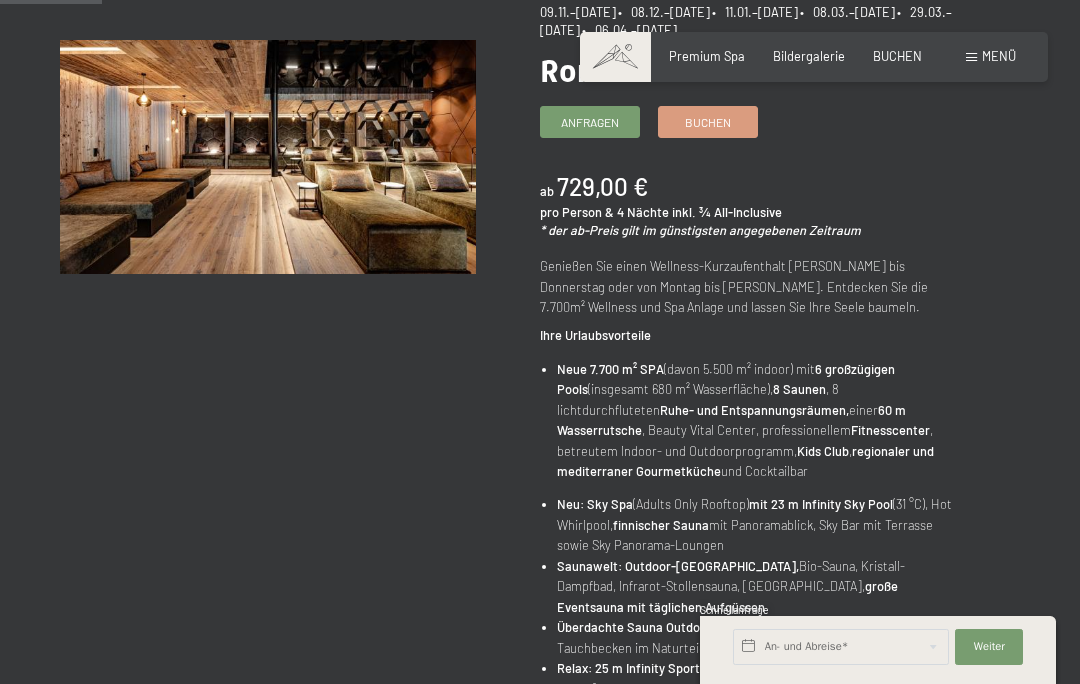 scroll, scrollTop: 159, scrollLeft: 0, axis: vertical 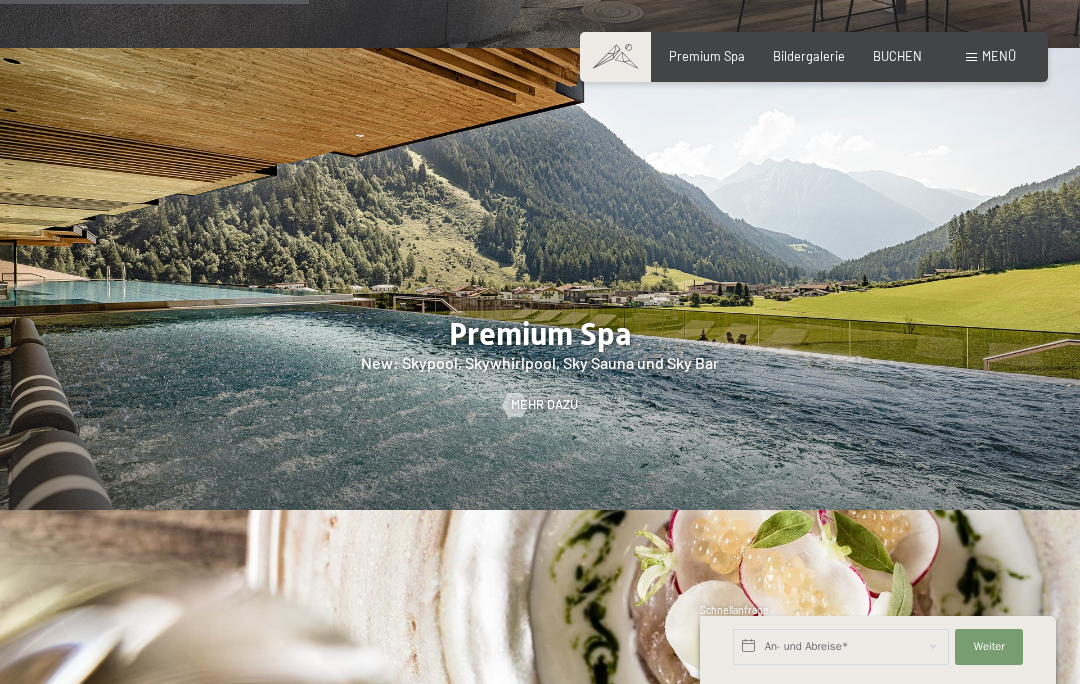 click on "BUCHEN" at bounding box center [897, 56] 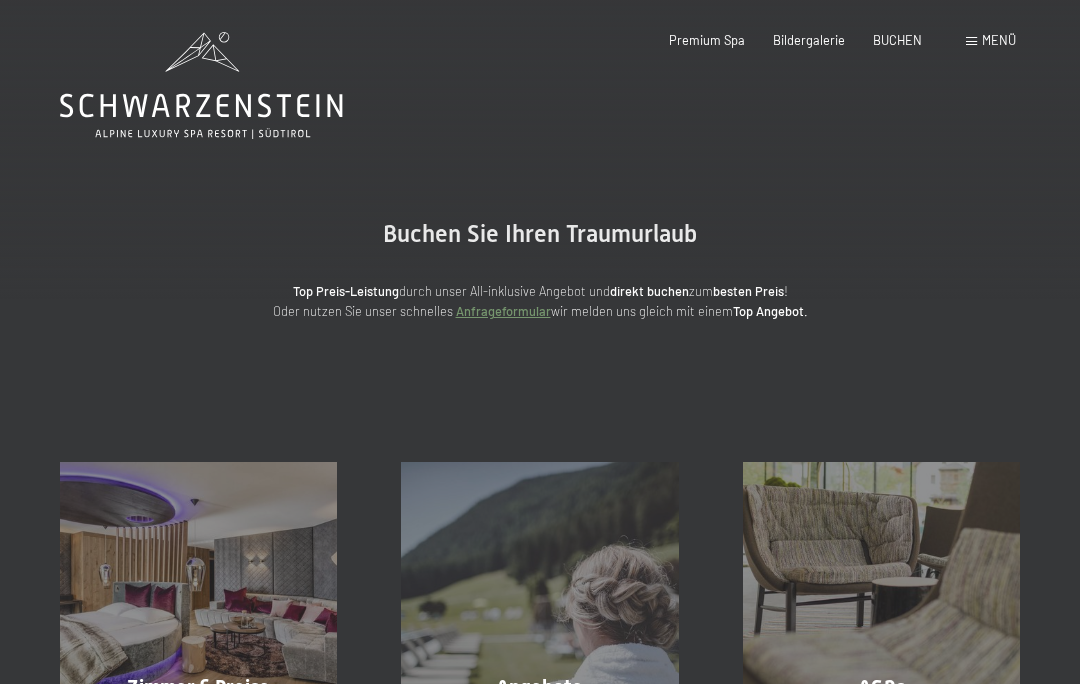 scroll, scrollTop: 0, scrollLeft: 0, axis: both 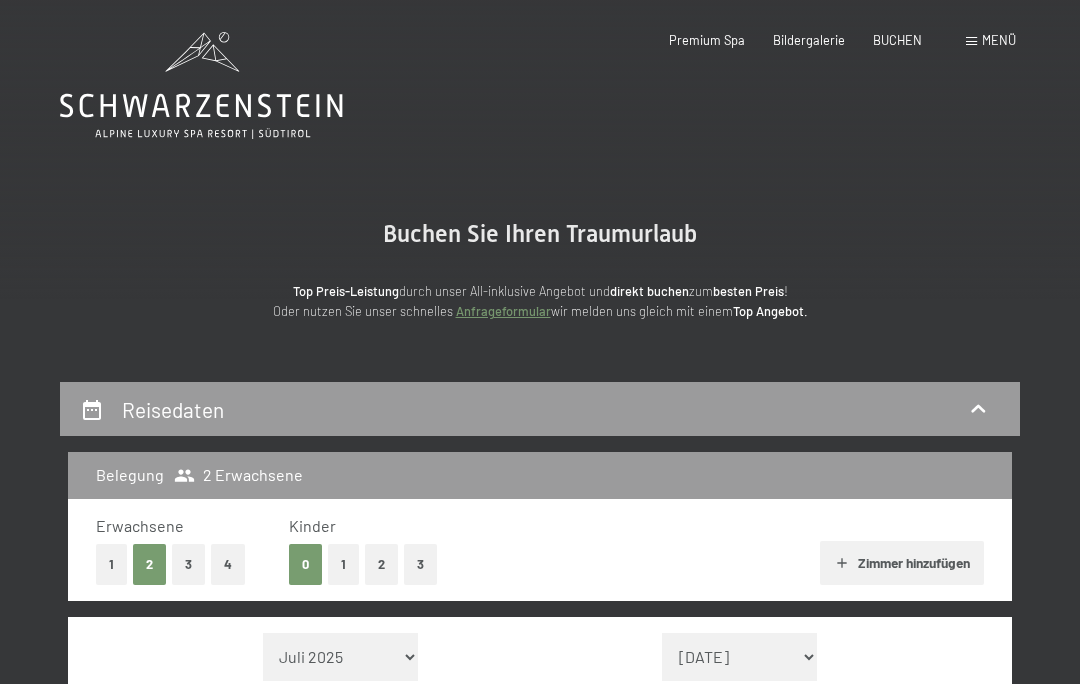 click on "Menü" at bounding box center [999, 40] 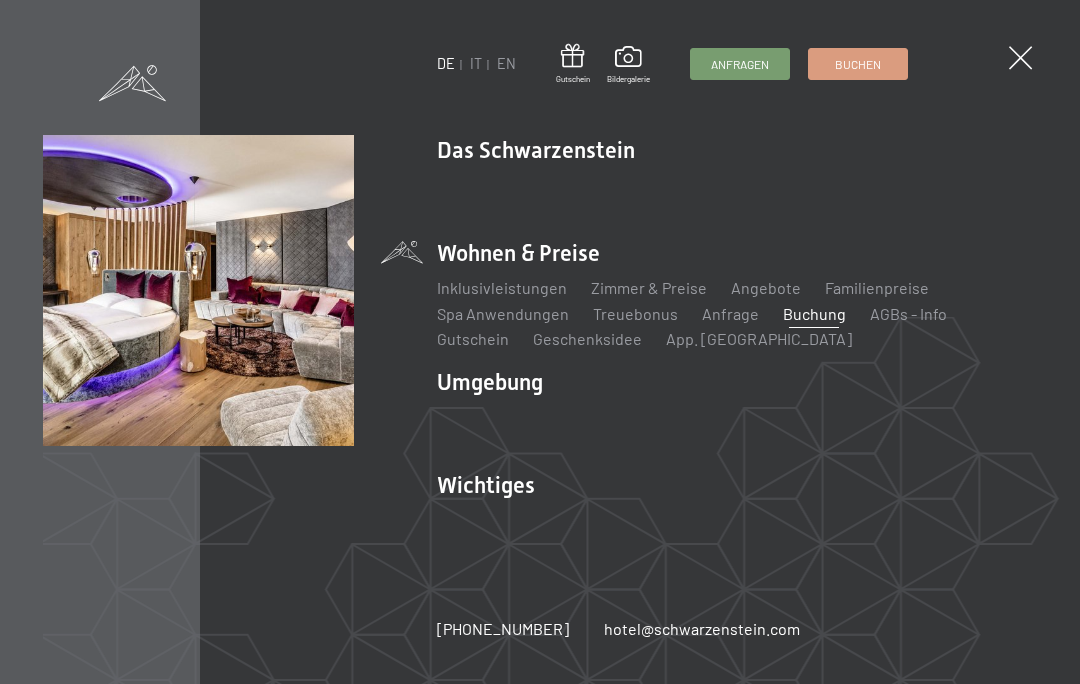 click on "Angebote" at bounding box center (766, 287) 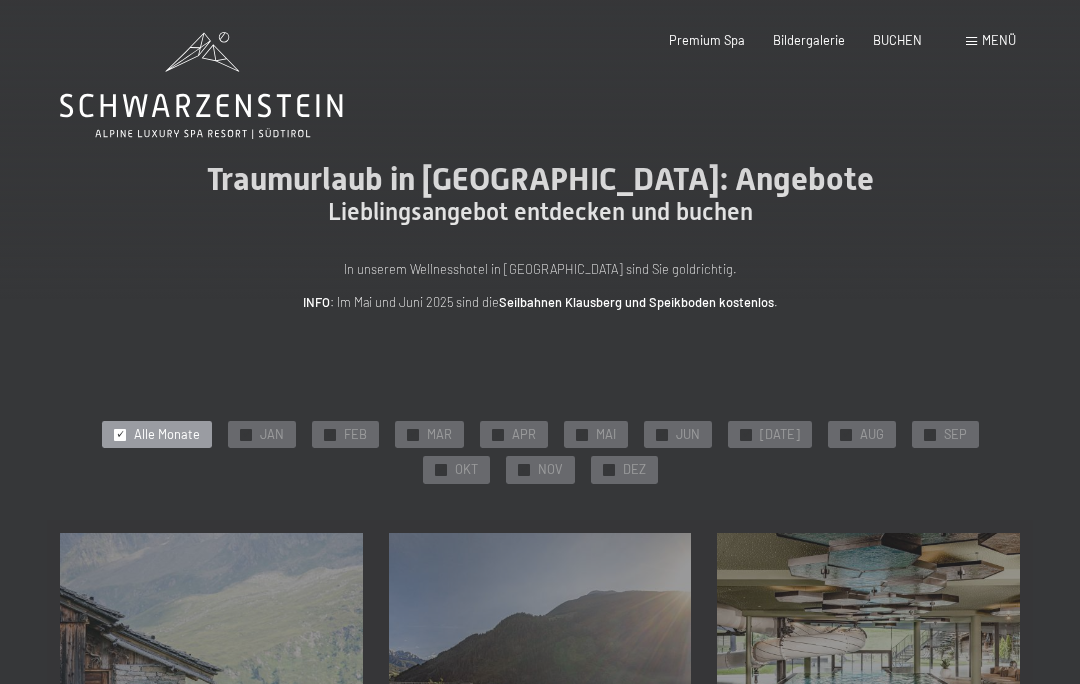 scroll, scrollTop: 0, scrollLeft: 0, axis: both 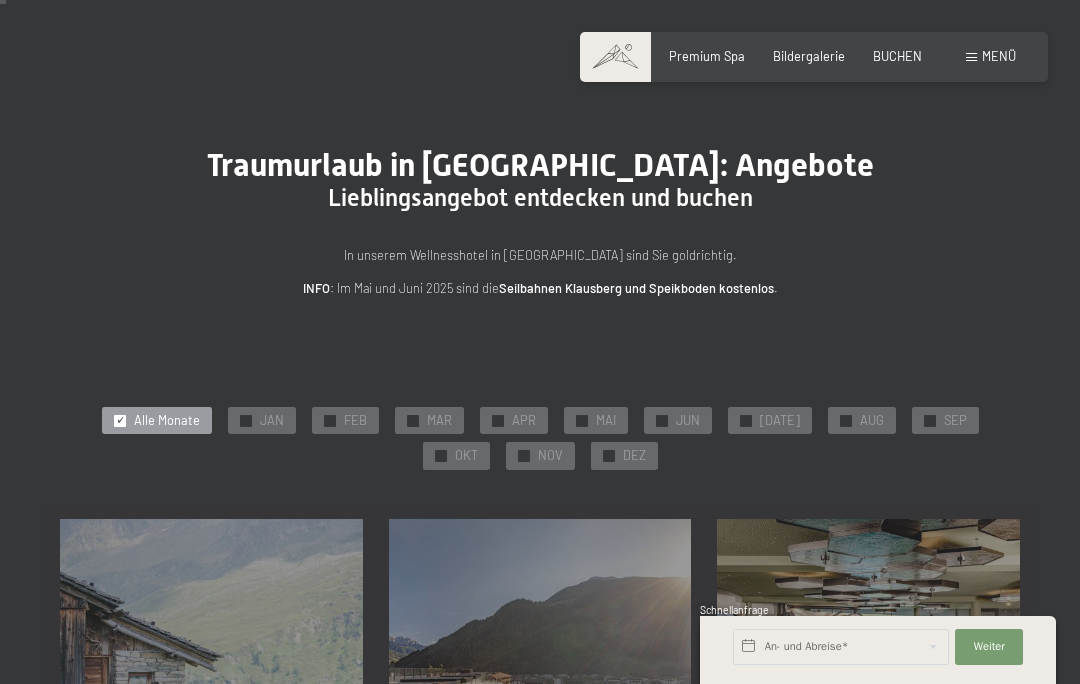 click on "NOV" at bounding box center (550, 456) 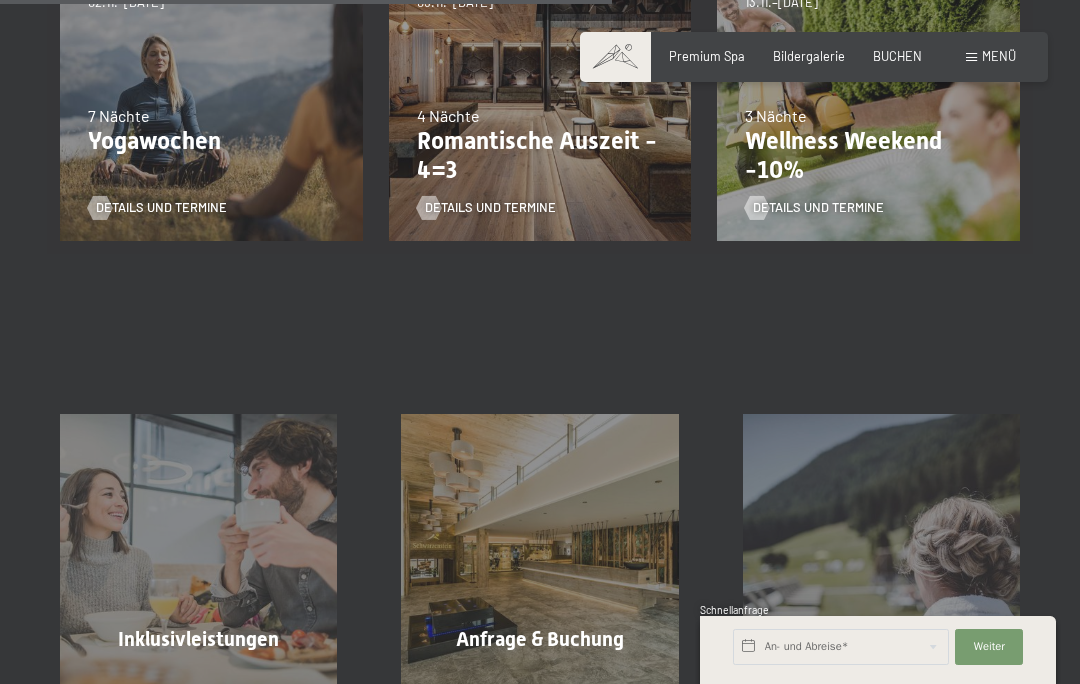 scroll, scrollTop: 925, scrollLeft: 0, axis: vertical 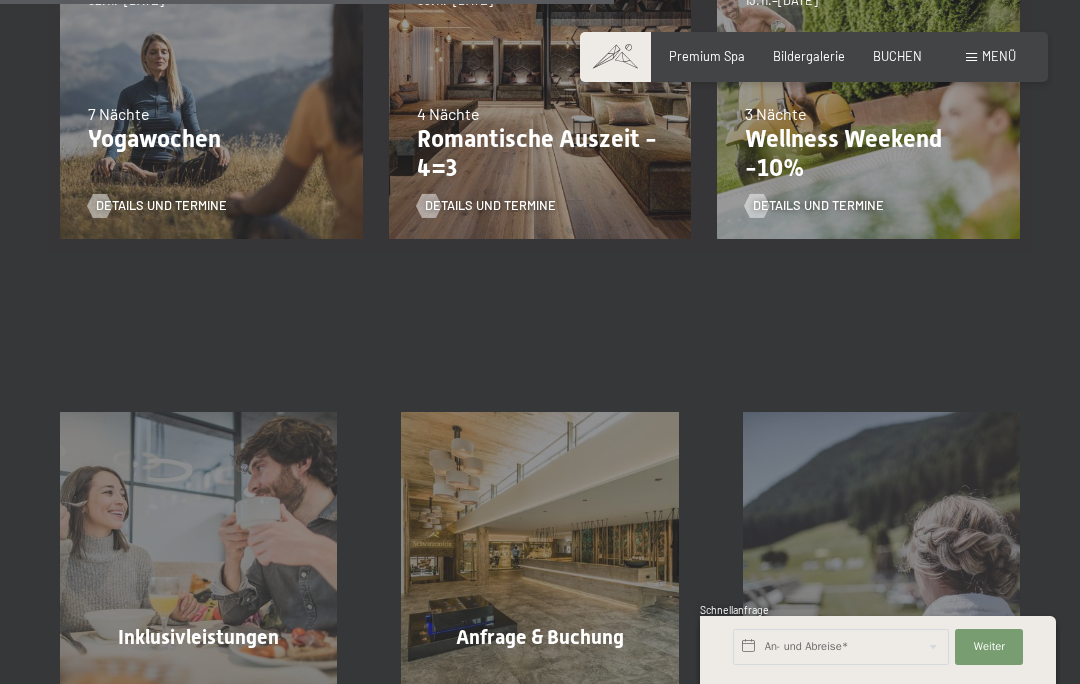 click on "Inklusivleistungen" at bounding box center (198, 637) 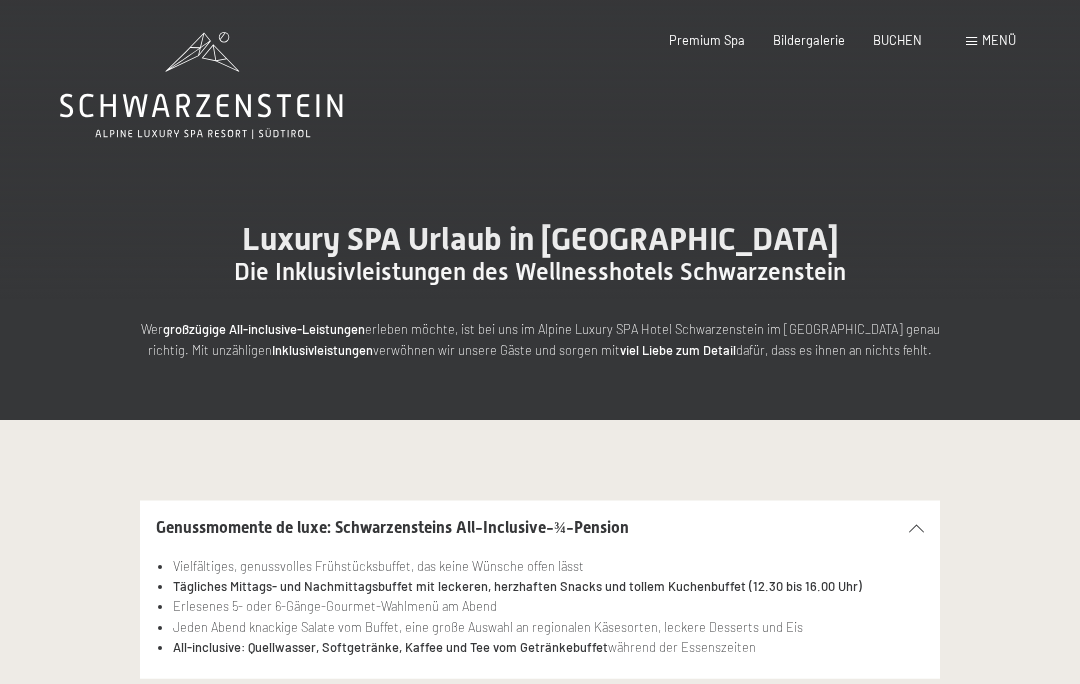scroll, scrollTop: 0, scrollLeft: 0, axis: both 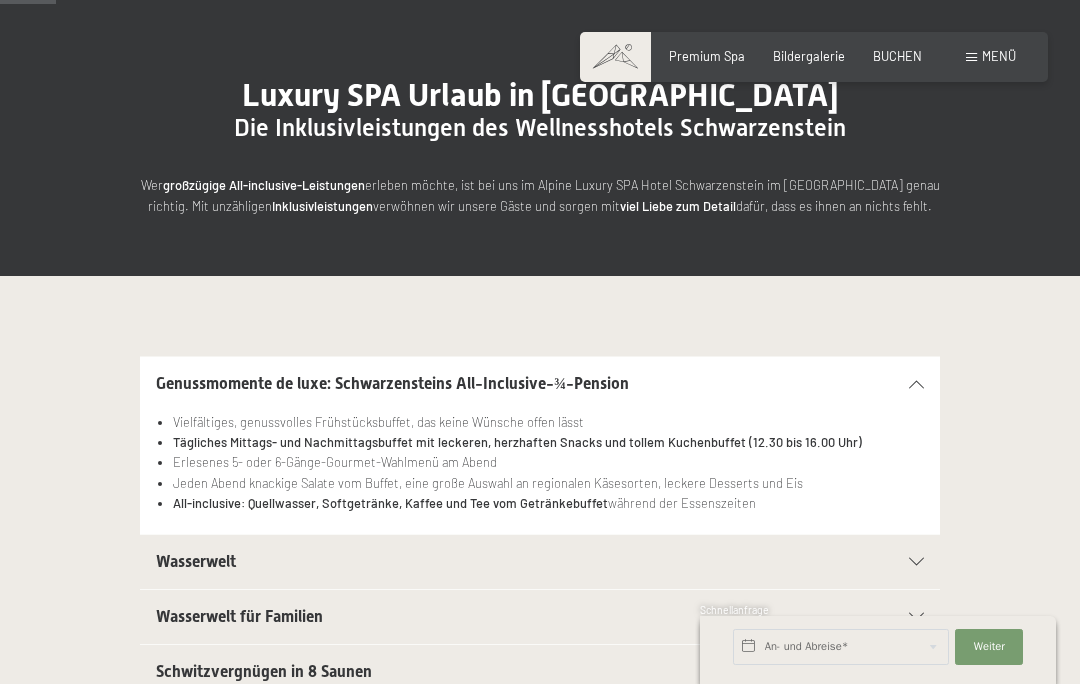 click at bounding box center (916, 562) 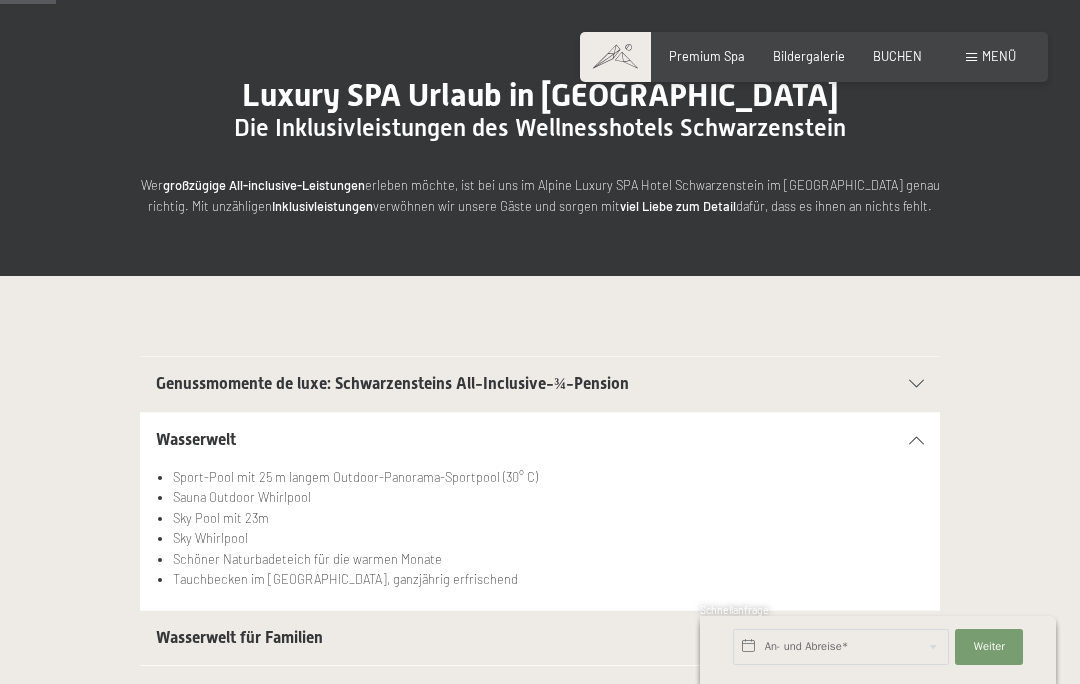 click on "Wasserwelt" at bounding box center (540, 440) 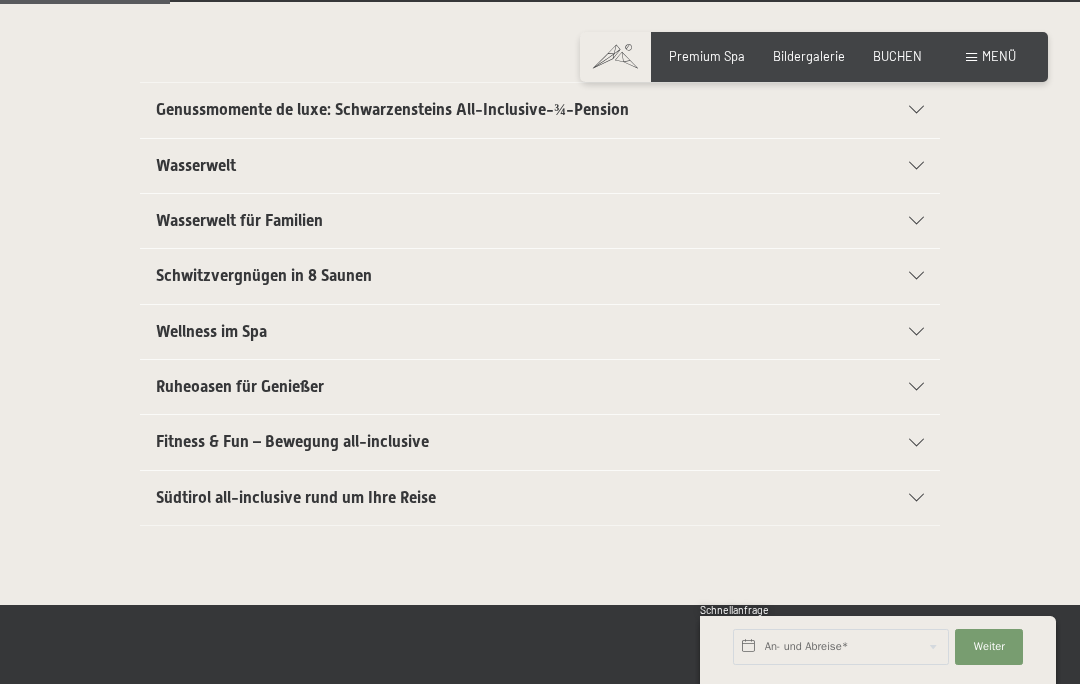 scroll, scrollTop: 419, scrollLeft: 0, axis: vertical 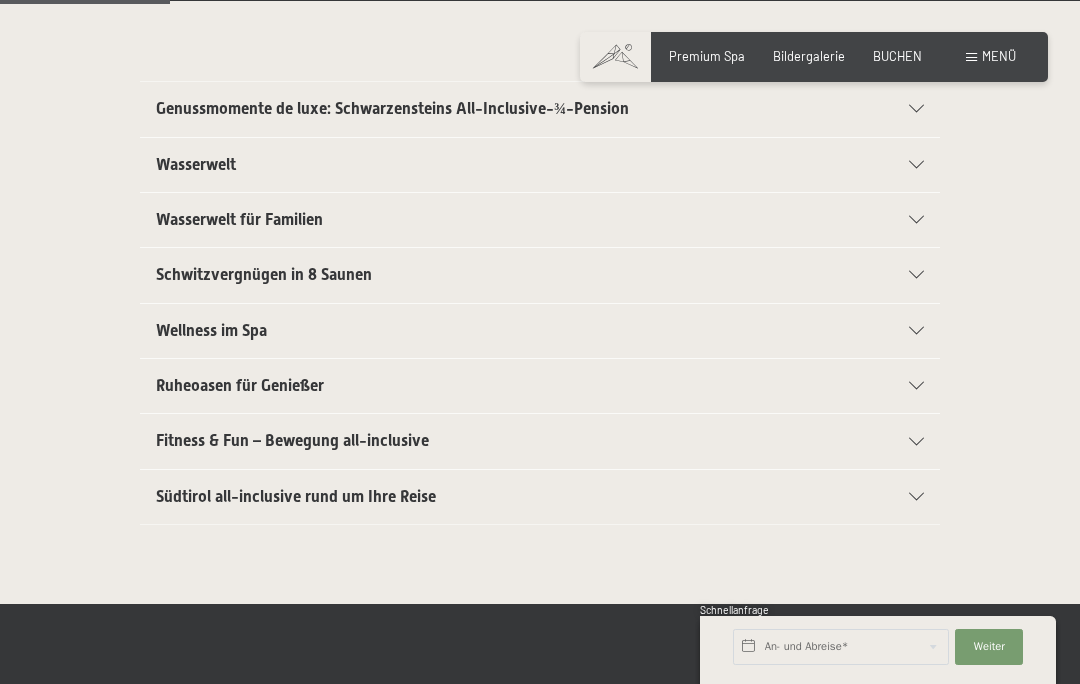 click at bounding box center (916, 497) 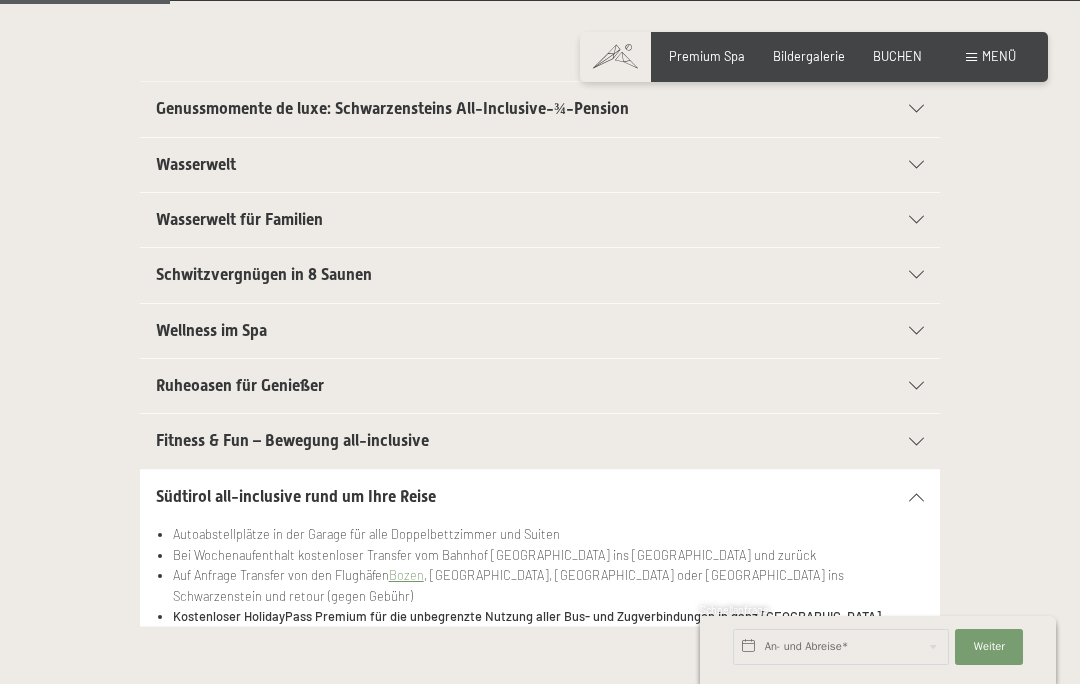 click on "Südtirol all-inclusive rund um Ihre Reise" at bounding box center [540, 497] 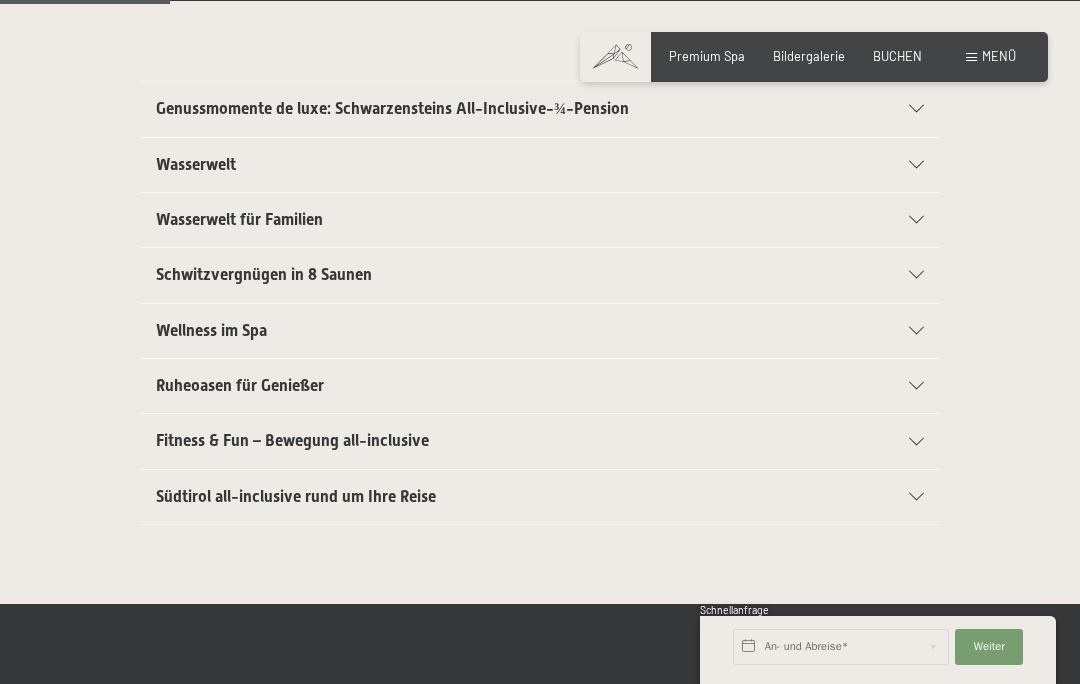 click at bounding box center [916, 442] 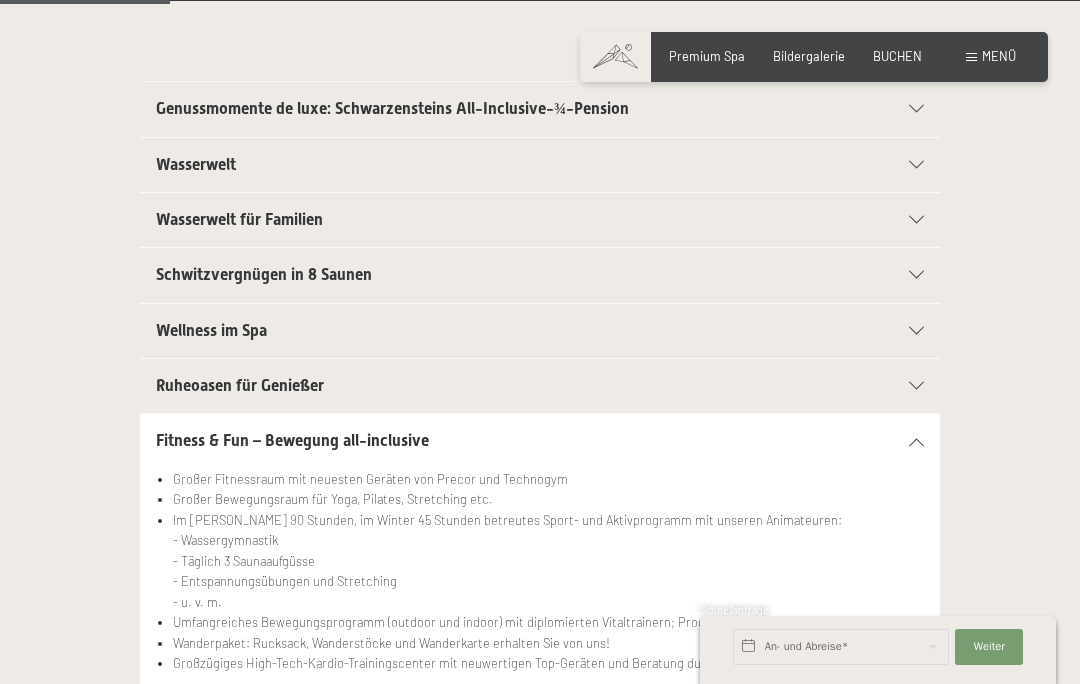 click on "Fitness & Fun – Bewegung all-inclusive" at bounding box center (540, 441) 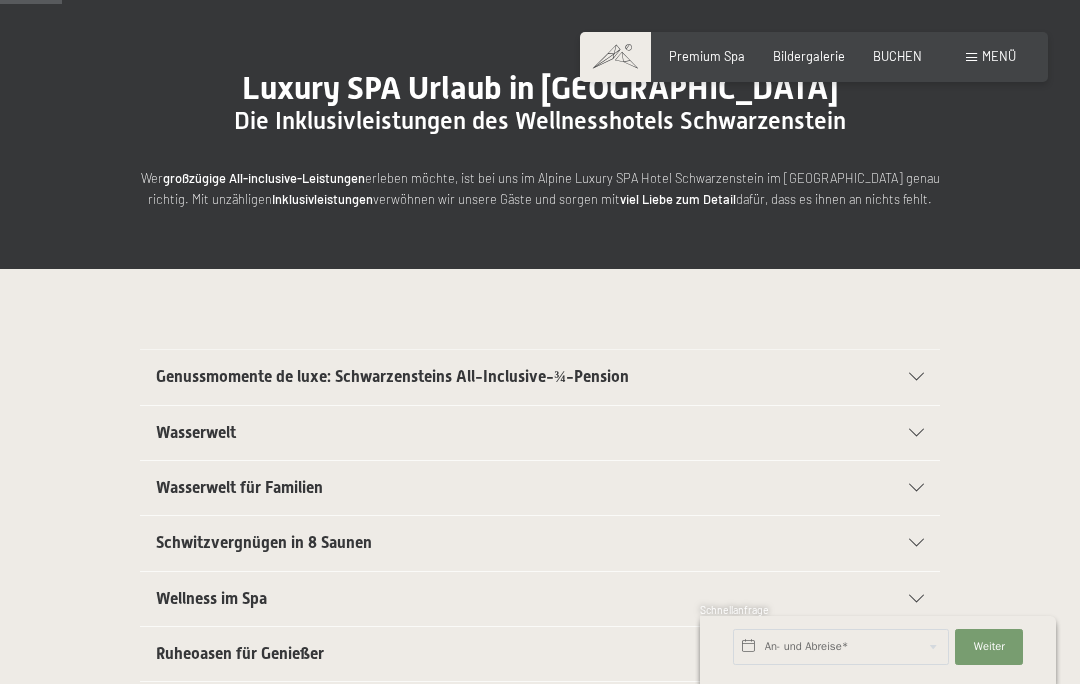 scroll, scrollTop: 149, scrollLeft: 0, axis: vertical 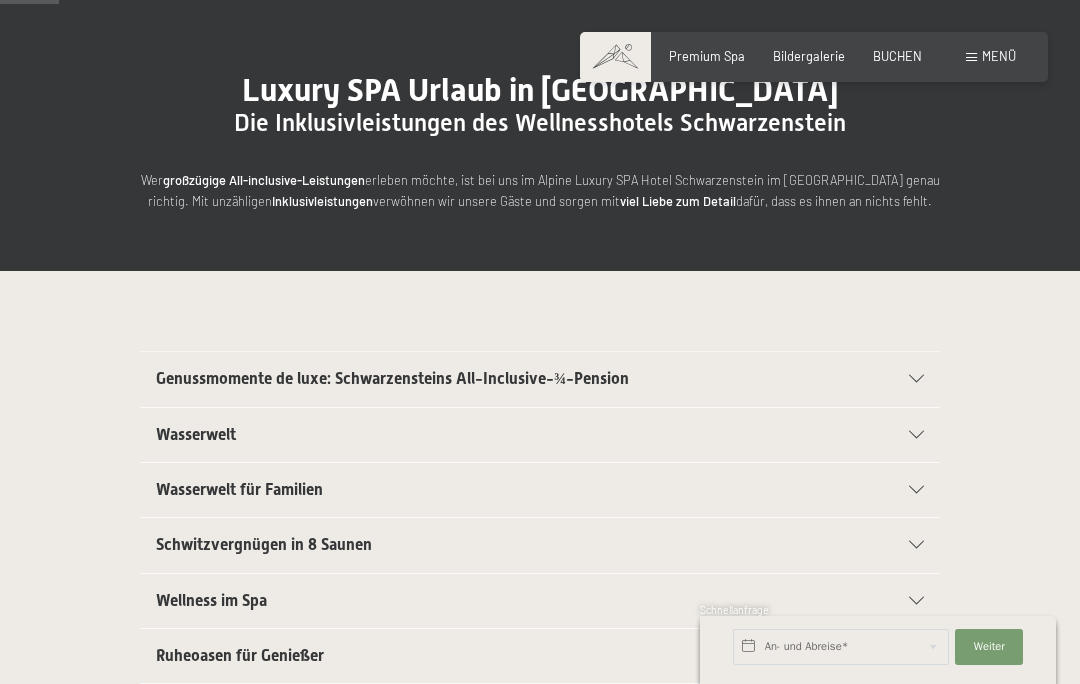 click at bounding box center (916, 379) 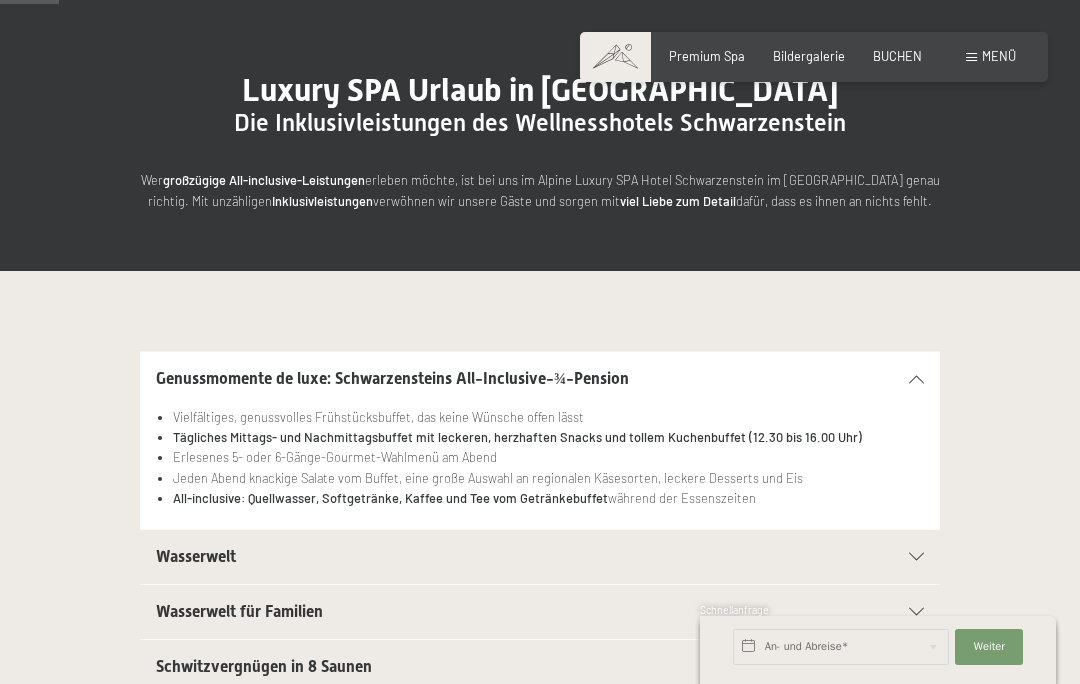 click on "Genussmomente de luxe: Schwarzensteins All-Inclusive-¾-Pension" at bounding box center (540, 379) 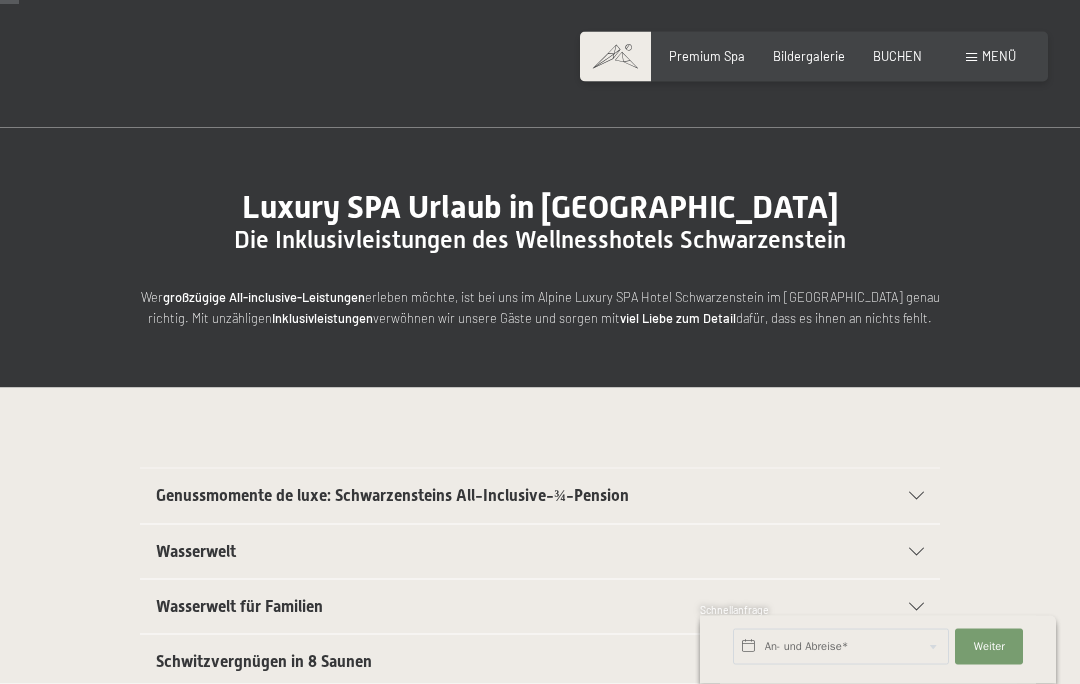 scroll, scrollTop: 0, scrollLeft: 0, axis: both 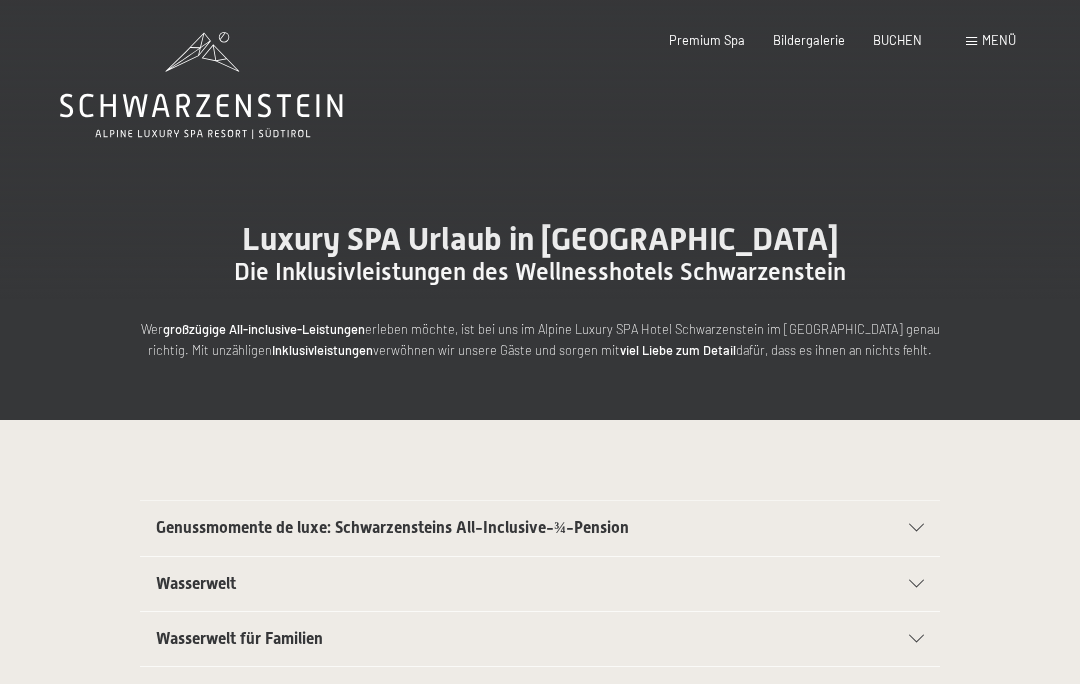 click on "Bildergalerie" at bounding box center (809, 40) 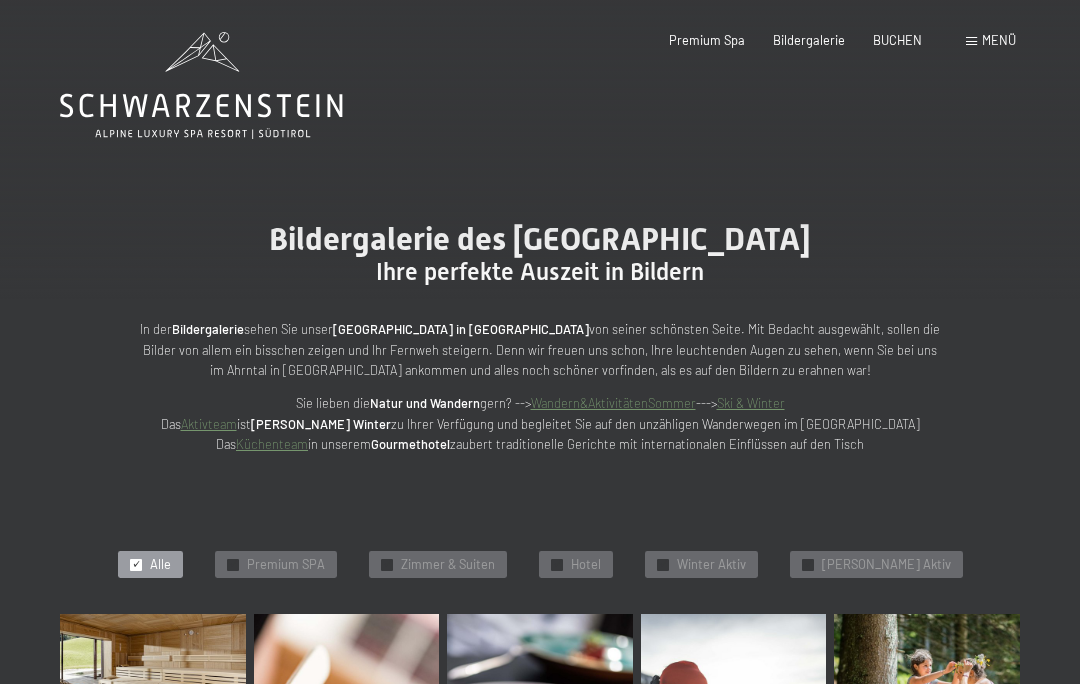 scroll, scrollTop: 0, scrollLeft: 0, axis: both 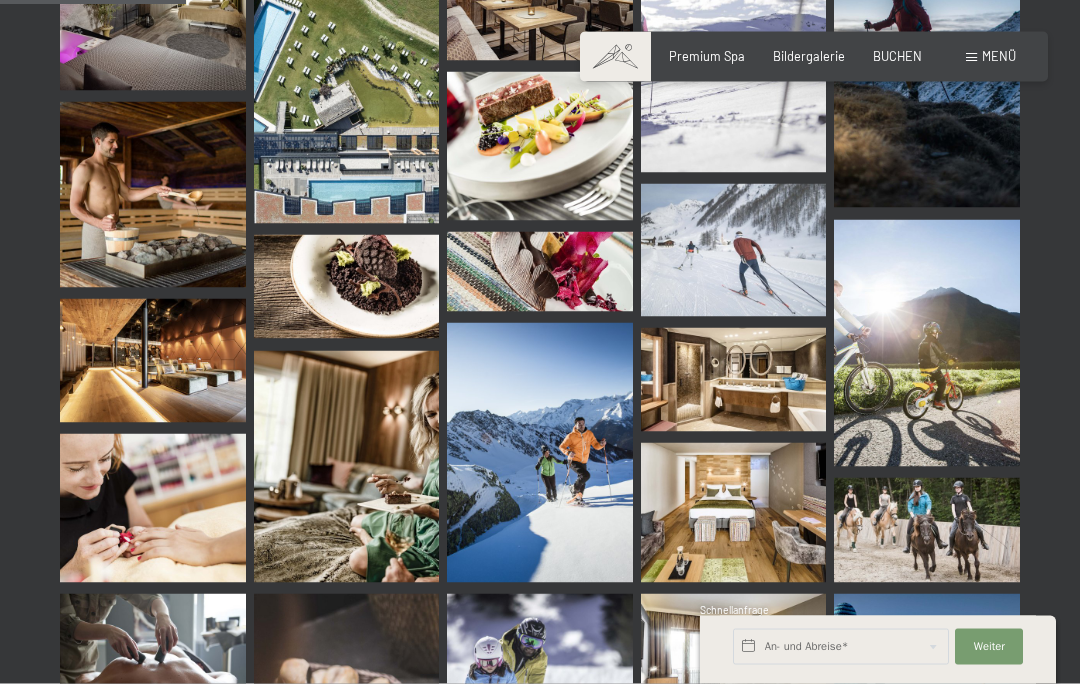 click at bounding box center (927, 530) 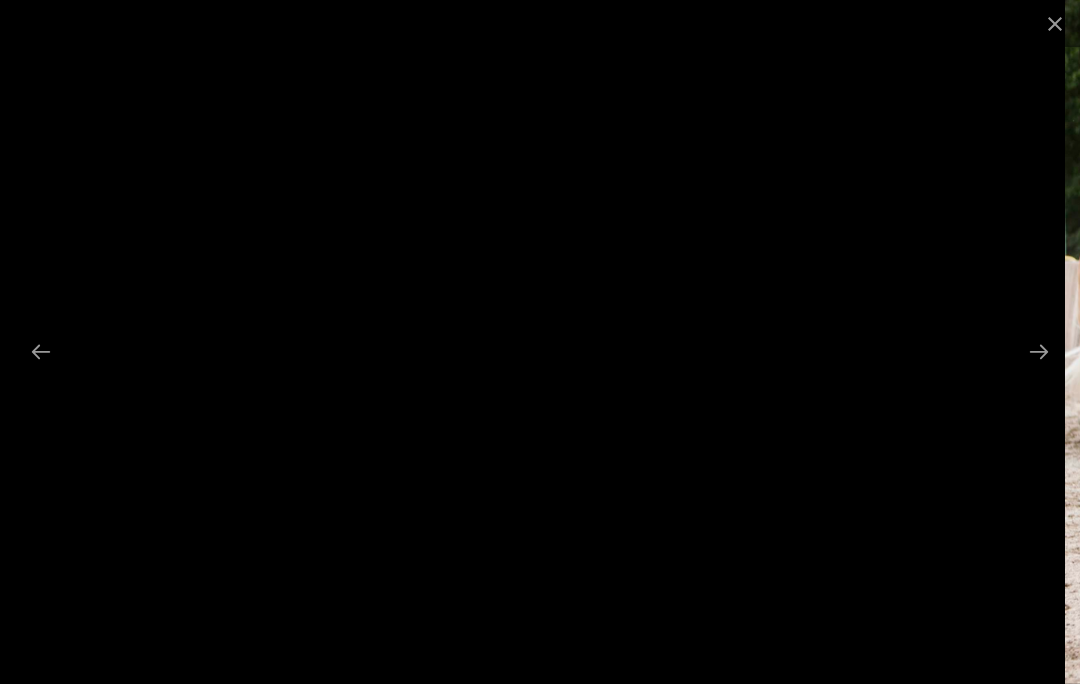 scroll, scrollTop: 2773, scrollLeft: 0, axis: vertical 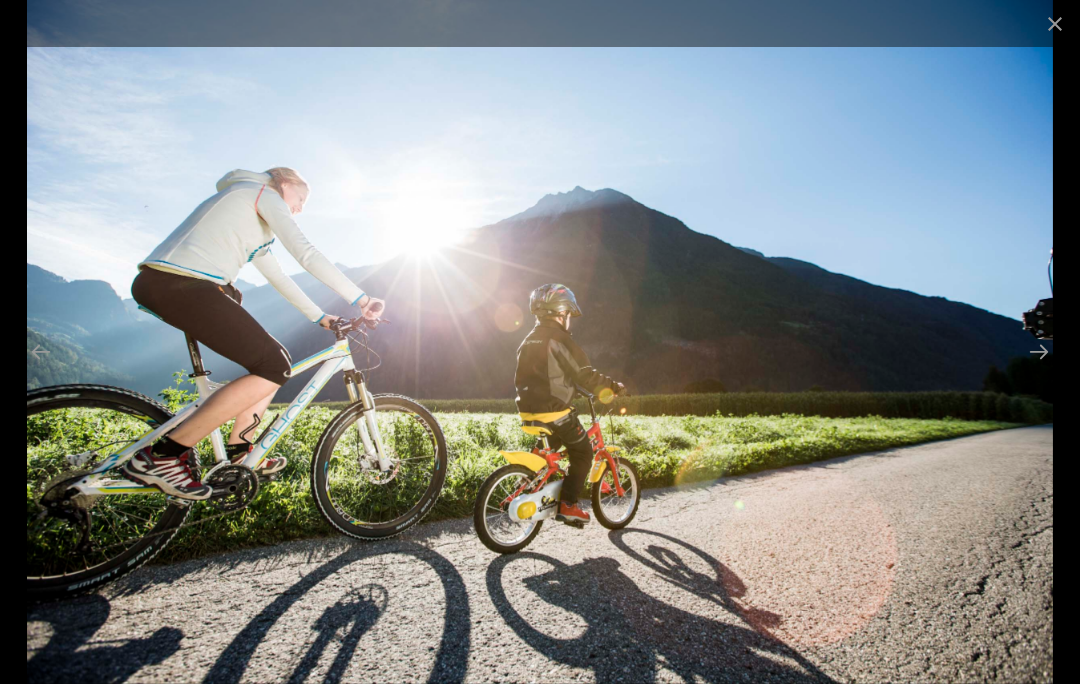 click at bounding box center [1055, 23] 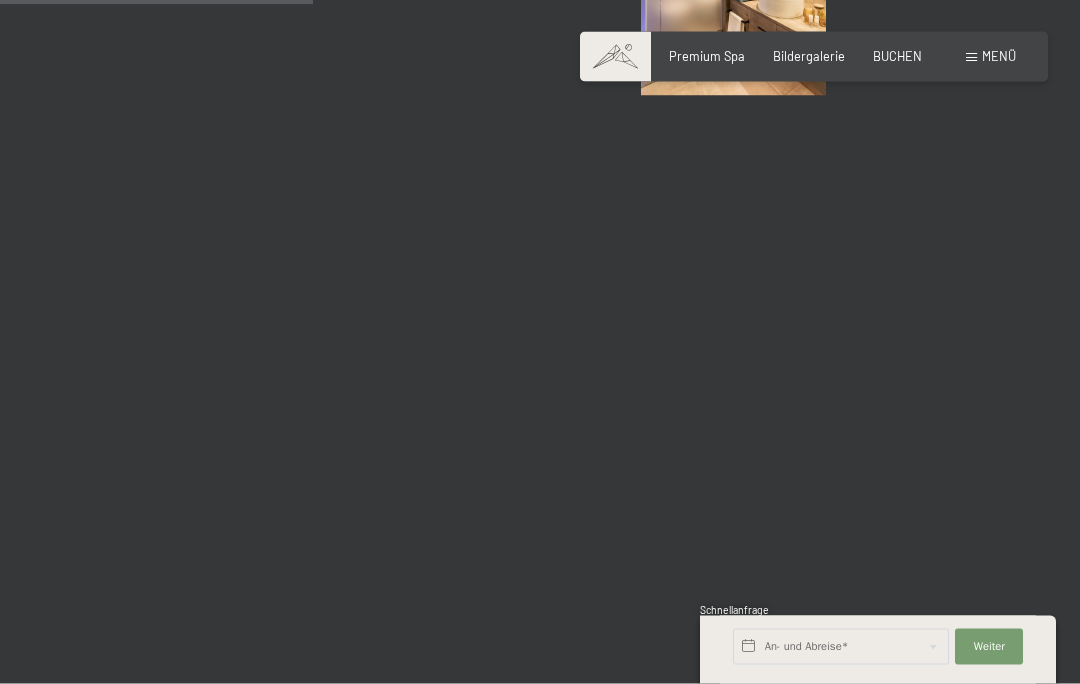 scroll, scrollTop: 4411, scrollLeft: 0, axis: vertical 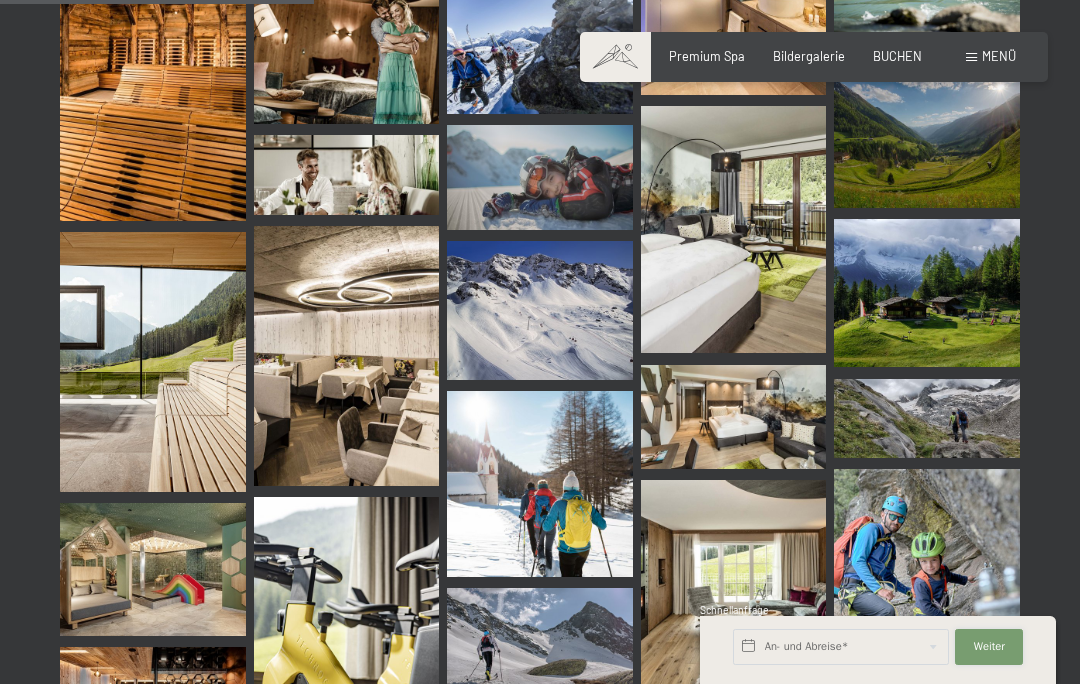 click on "Weiter" at bounding box center [989, 647] 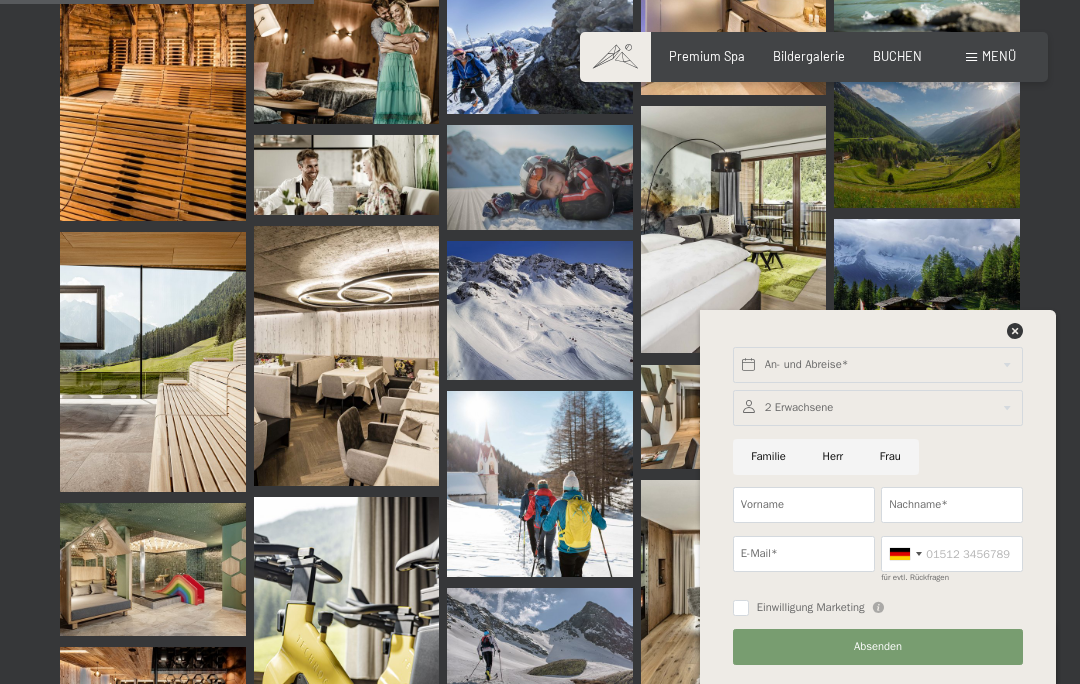 click on "An- und Abreise* Weiter Adressfelder ausblenden 2 Erwachsene 2 Erwachsene Älter als 14 Jahre 0 Kinder Bis 14 Jahre Übernehmen Familie Herr Frau Vorname Nachname* E-Mail* Germany (Deutschland) +49 Italy (Italia) +39 Austria (Österreich) +43 Switzerland (Schweiz) +41 Afghanistan (‫افغانستان‬‎) +93 Albania (Shqipëri) +355 Algeria (‫الجزائر‬‎) +213 American Samoa +1 Andorra +376 Angola +244 Anguilla +1 Antigua and Barbuda +1 Argentina +54 Armenia (Հայաստան) +374 Aruba +297 Ascension Island +247 Australia +61 Austria (Österreich) +43 Azerbaijan (Azərbaycan) +994 Bahamas +1 Bahrain (‫البحرين‬‎) +973 Bangladesh (বাংলাদেশ) +880 Barbados +1 Belarus (Беларусь) +375 Belgium (België) +32 Belize +501 Benin (Bénin) +229 Bermuda +1 Bhutan (འབྲུག) +975 Bolivia +591 Bosnia and Herzegovina (Босна и Херцеговина) +387 Botswana +267 Brazil (Brasil) +55 British Indian Ocean Territory +246 British Virgin Islands +1 Brunei +1" 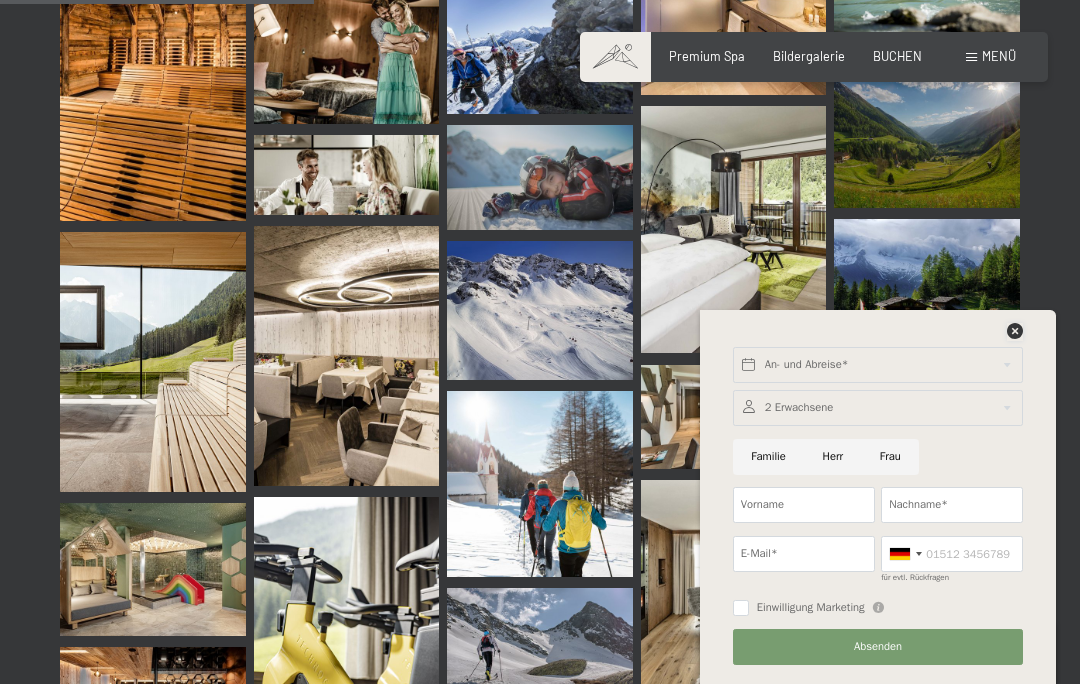 click at bounding box center (1015, 331) 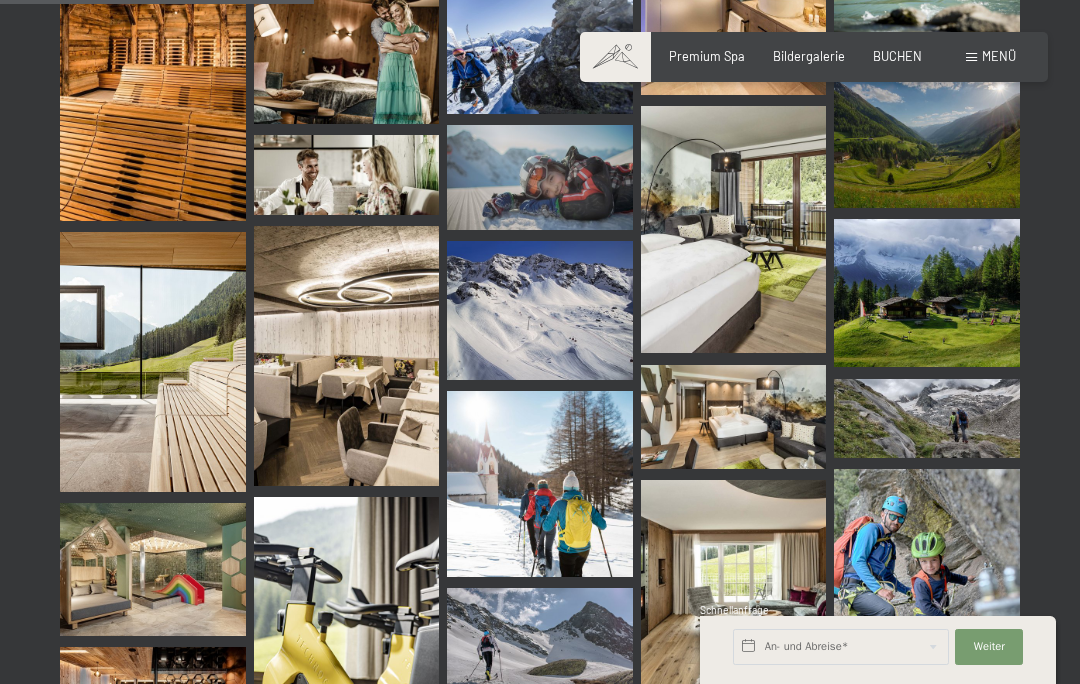 click on "Menü" at bounding box center (991, 57) 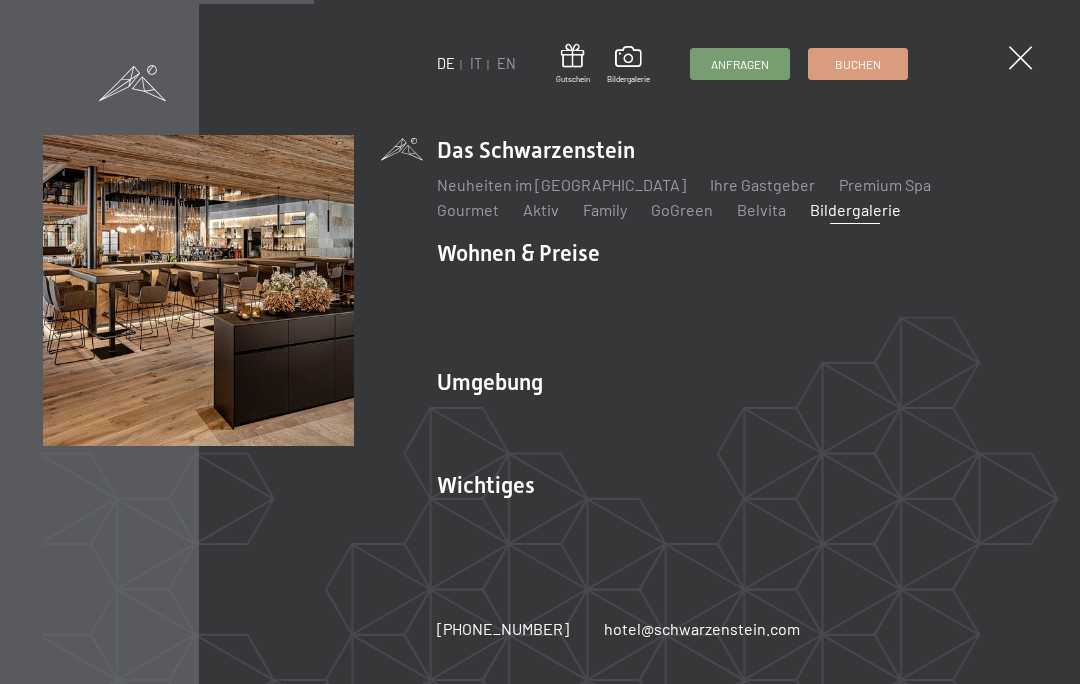click on "Aktiv" at bounding box center (541, 209) 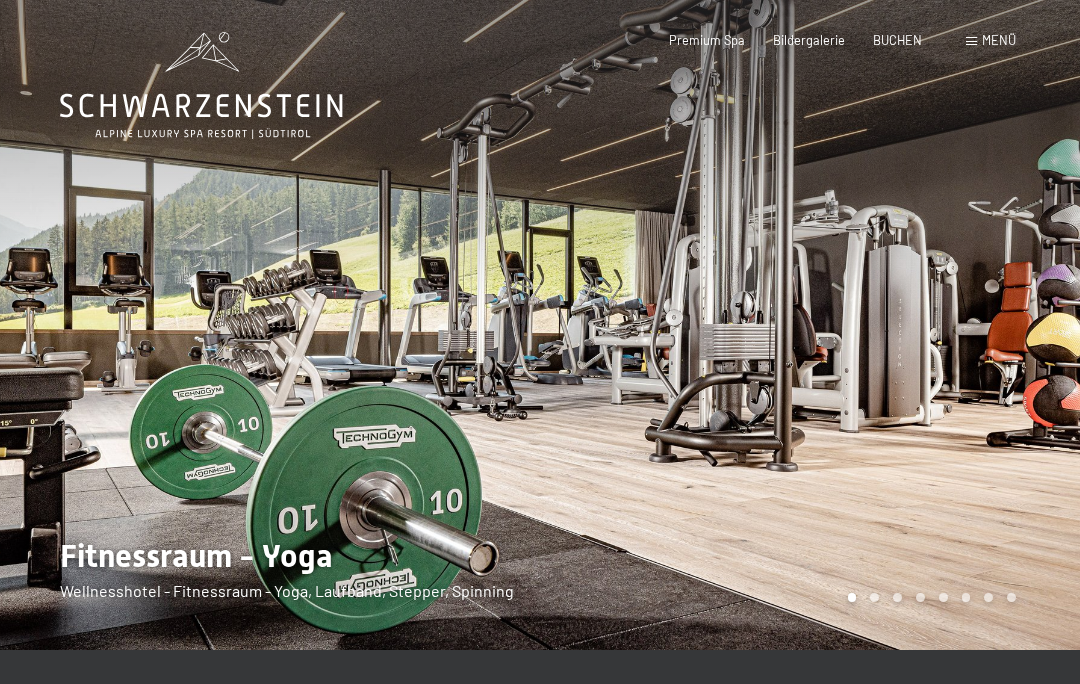 scroll, scrollTop: 0, scrollLeft: 0, axis: both 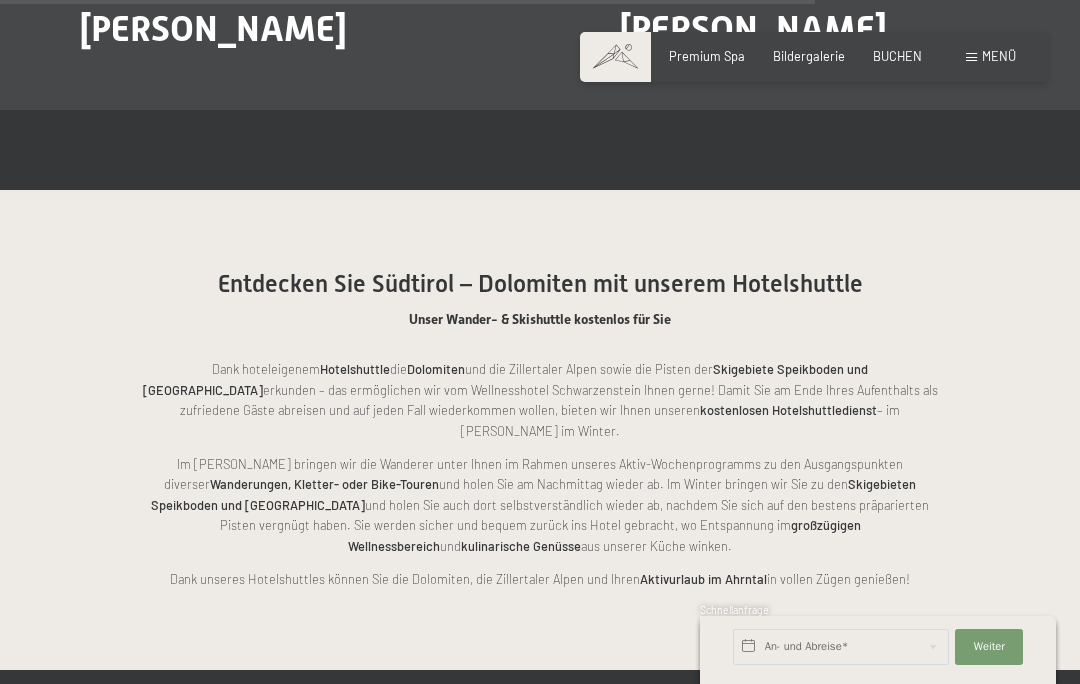 click on "BUCHEN" at bounding box center [897, 56] 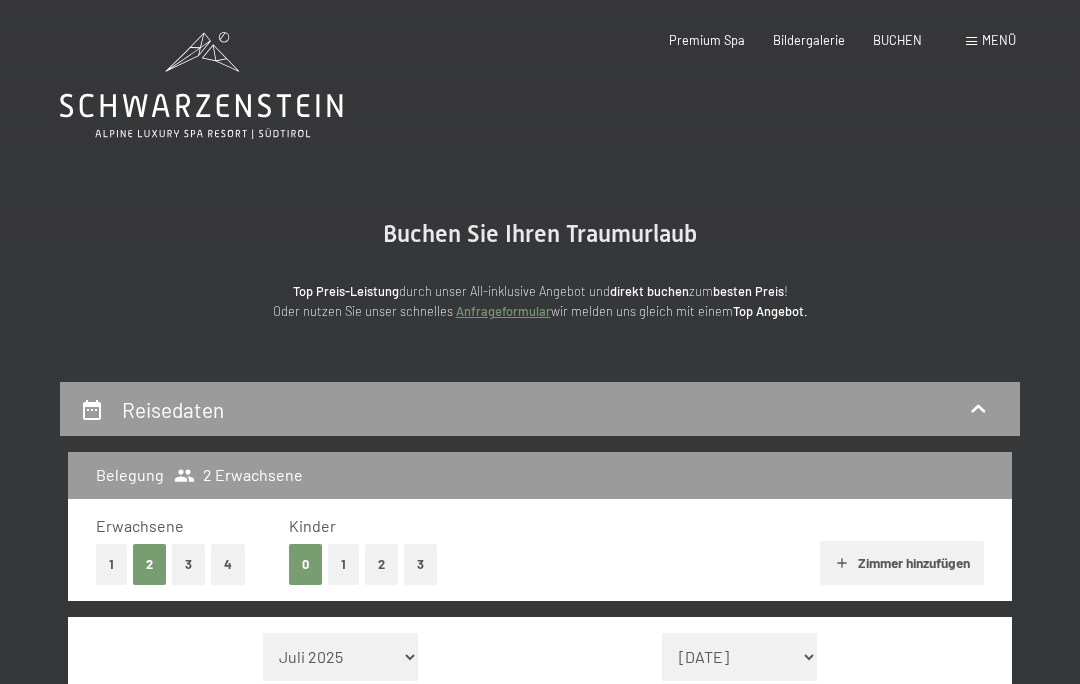scroll, scrollTop: 0, scrollLeft: 0, axis: both 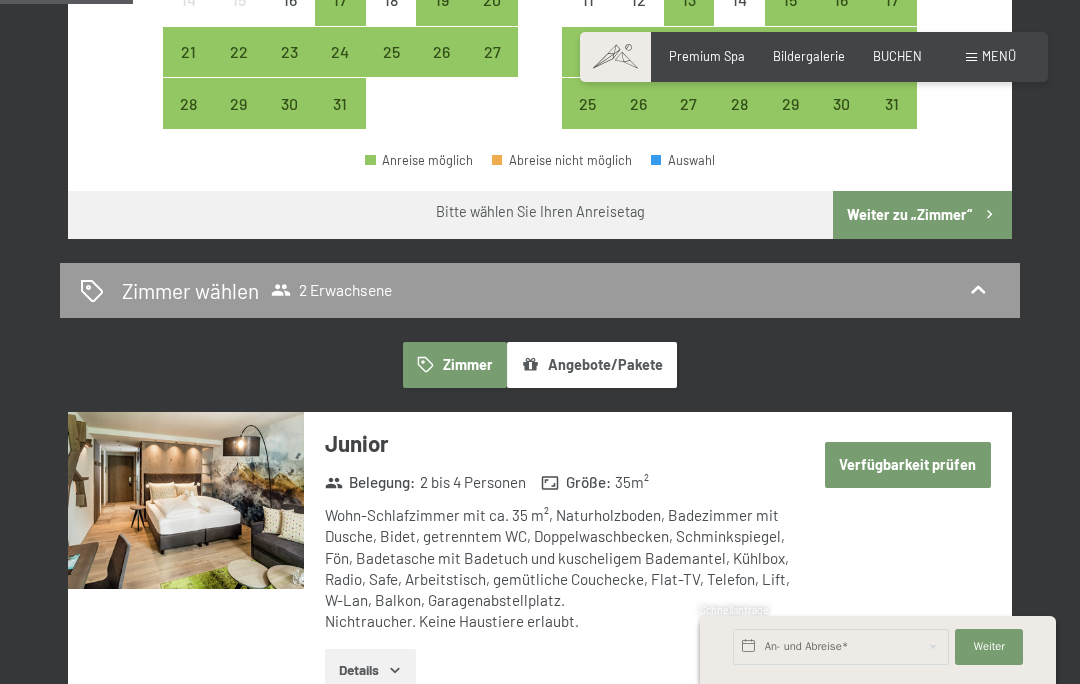 click on "Angebote/Pakete" at bounding box center (592, 365) 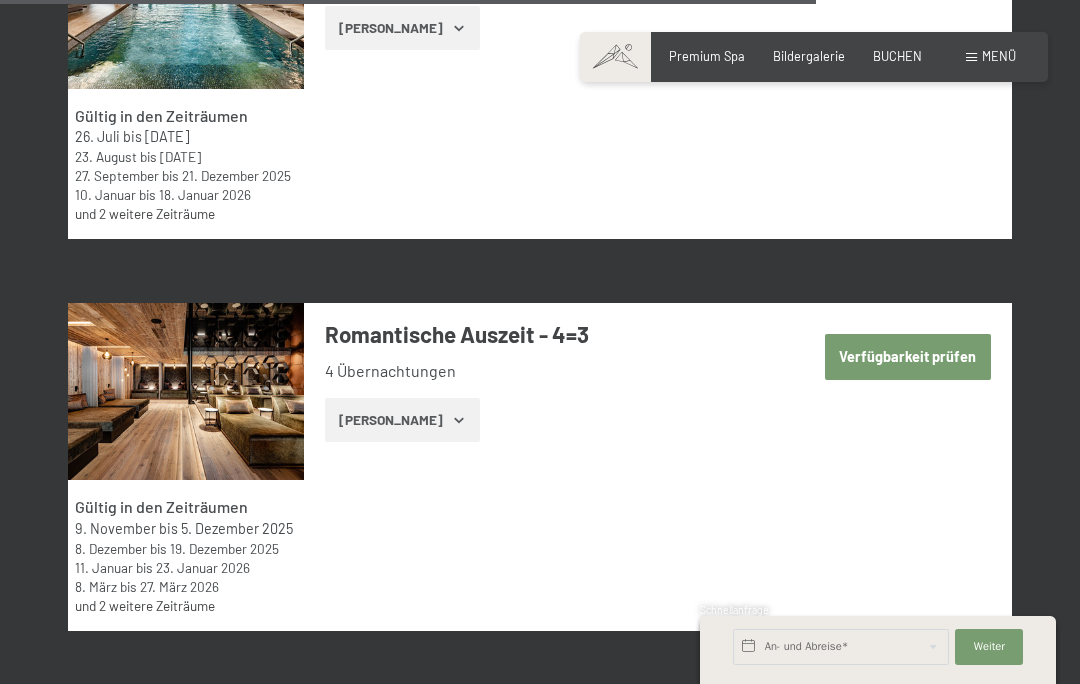 scroll, scrollTop: 4748, scrollLeft: 0, axis: vertical 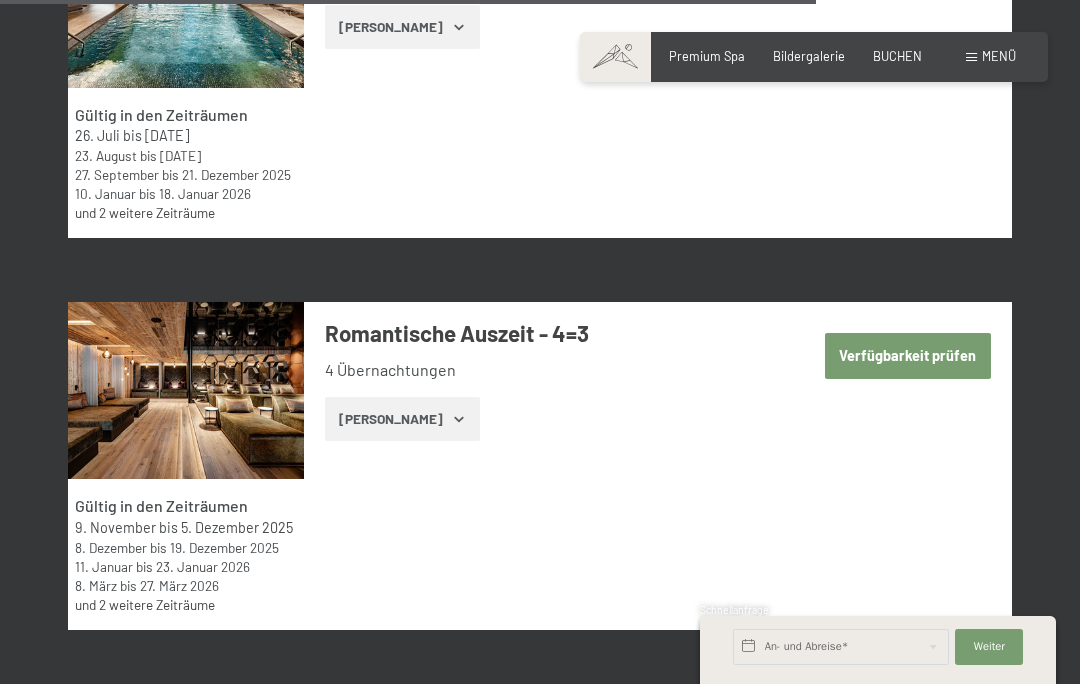 click 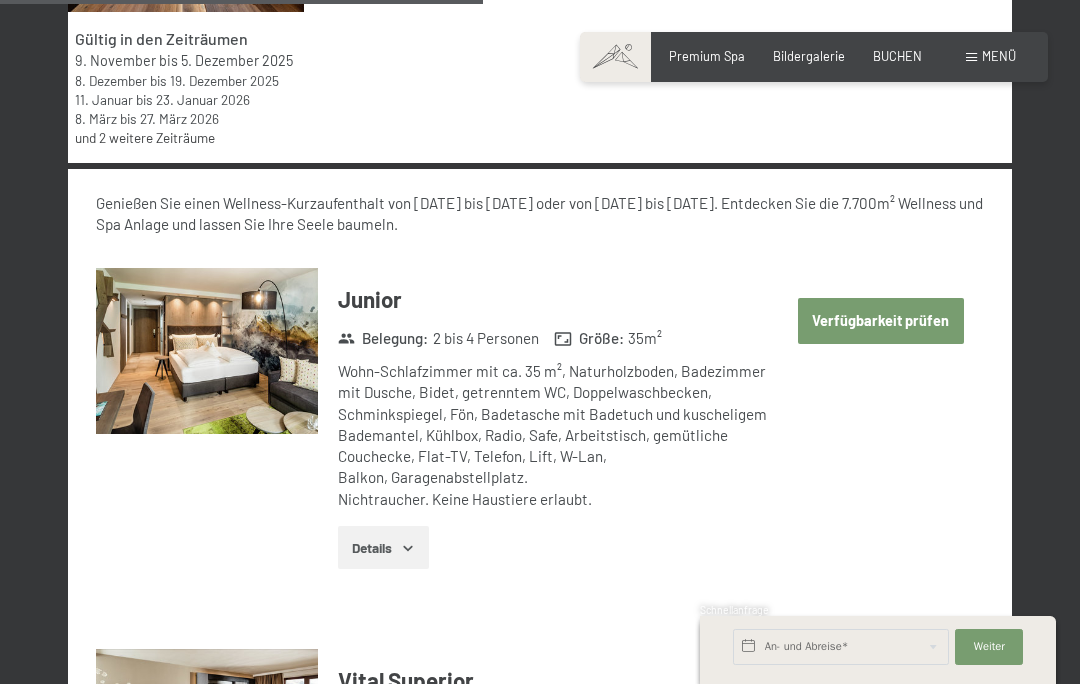 scroll, scrollTop: 5221, scrollLeft: 0, axis: vertical 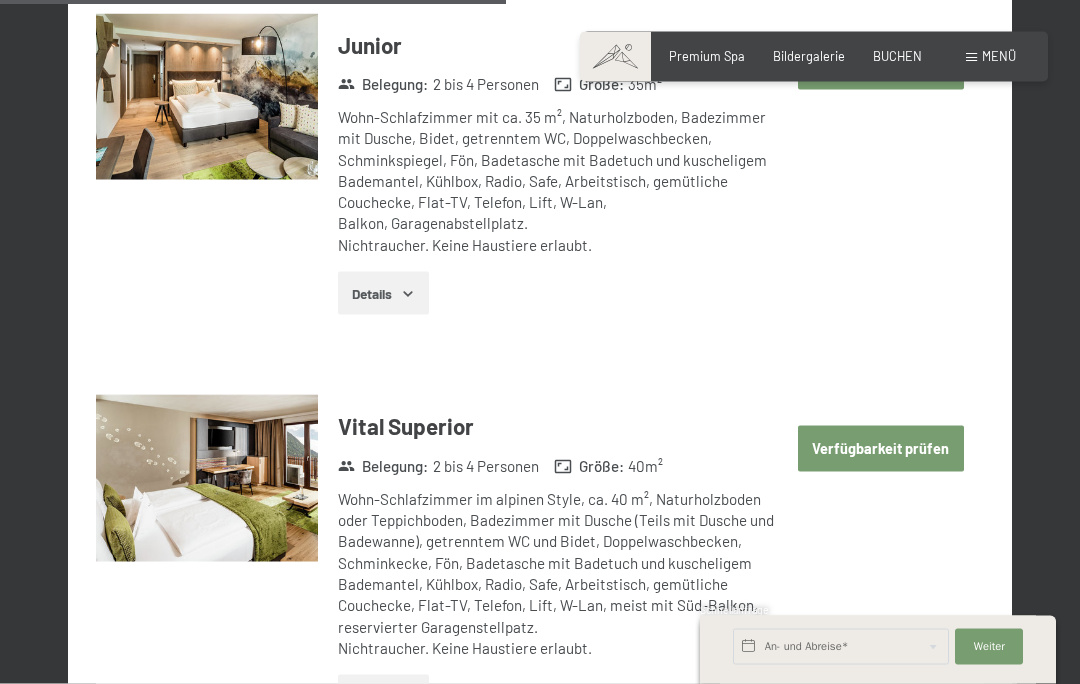 click 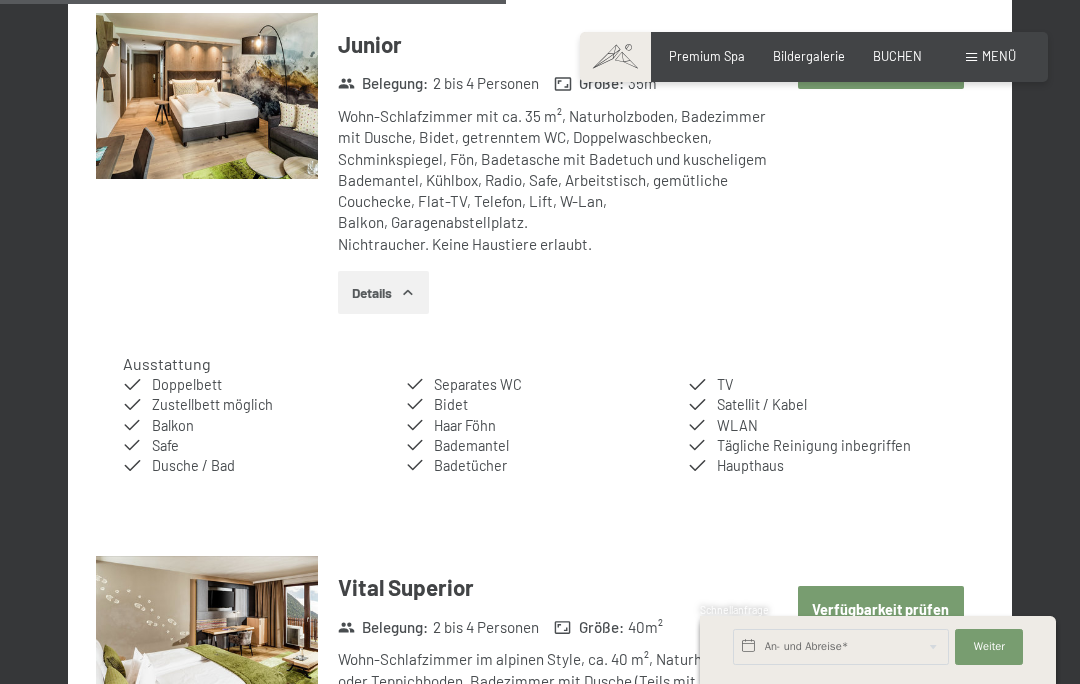 click 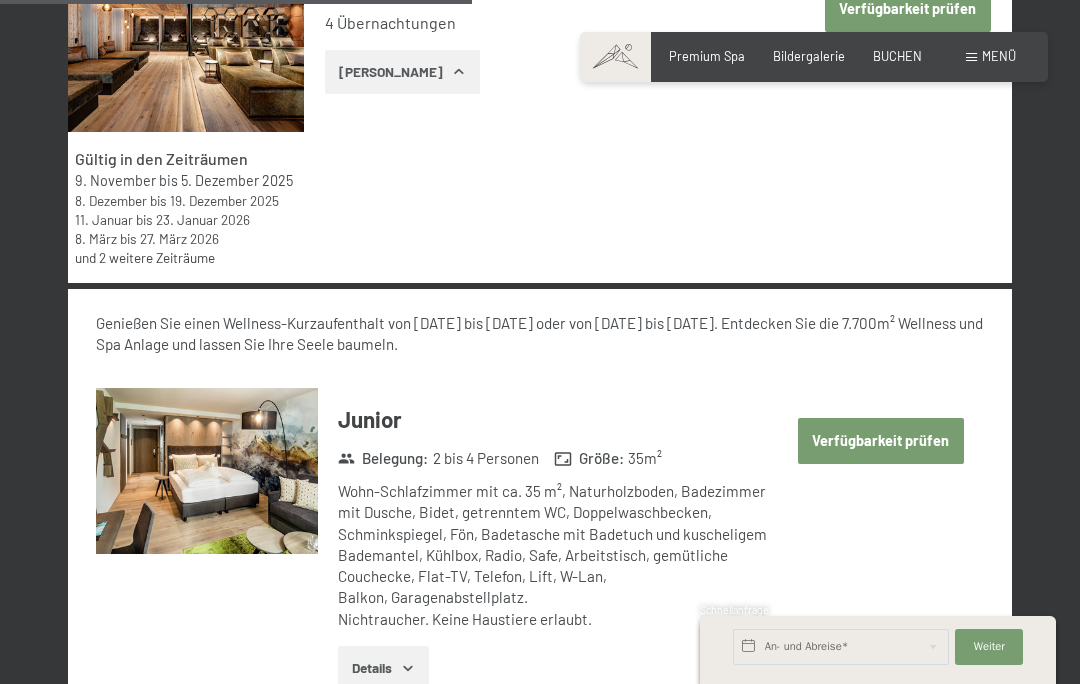 click on "Verfügbarkeit prüfen" at bounding box center (881, 441) 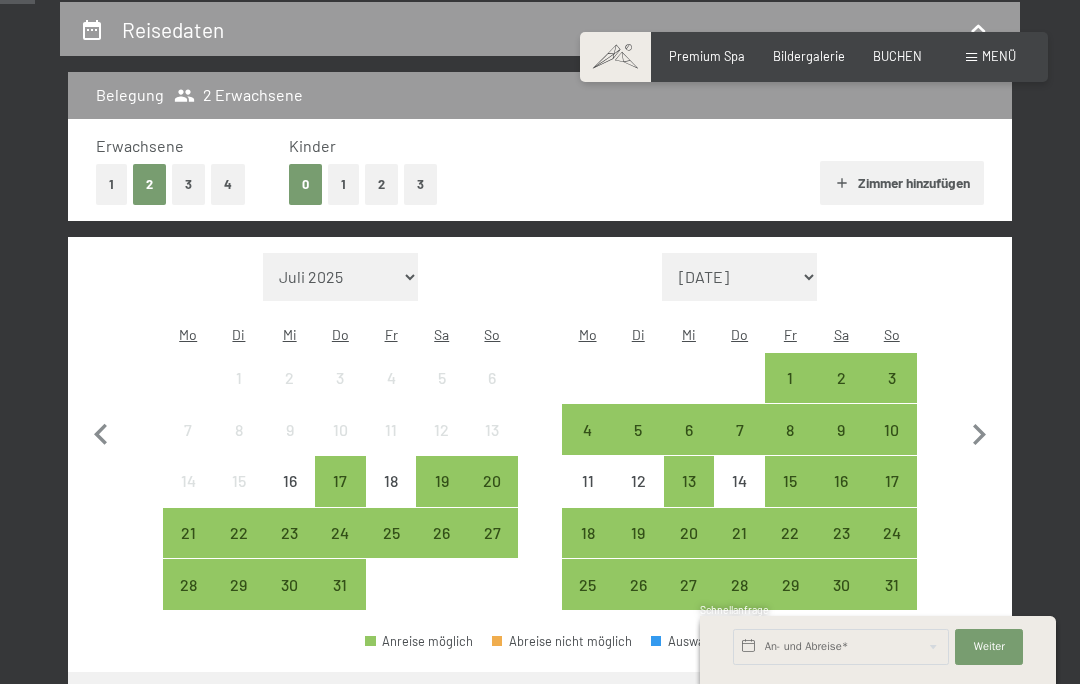click 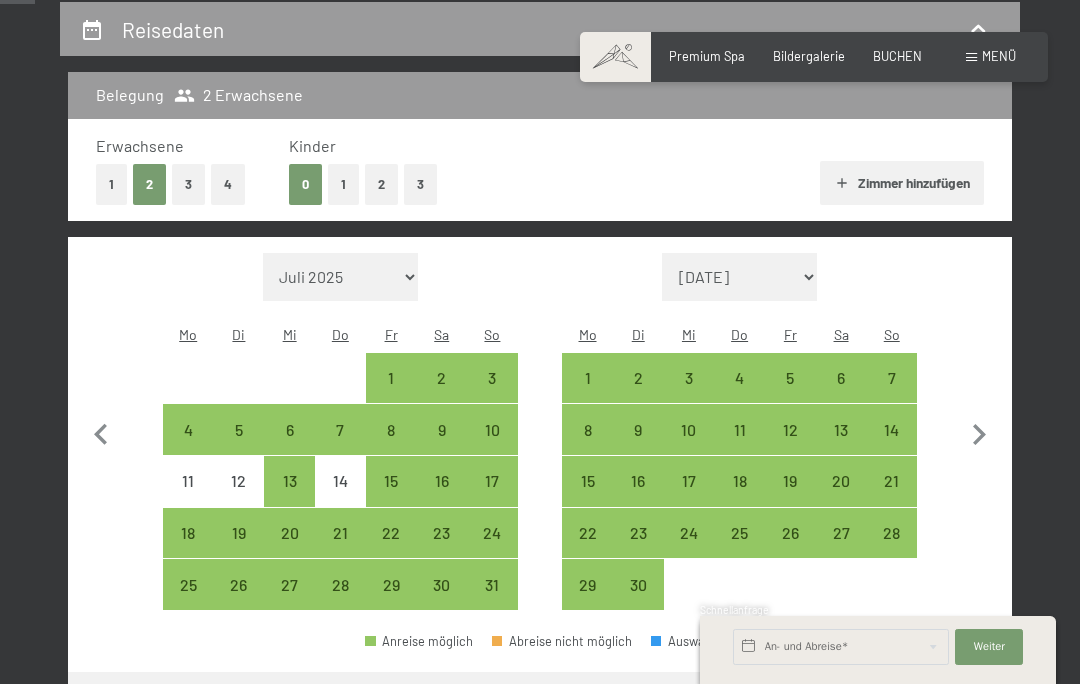 click 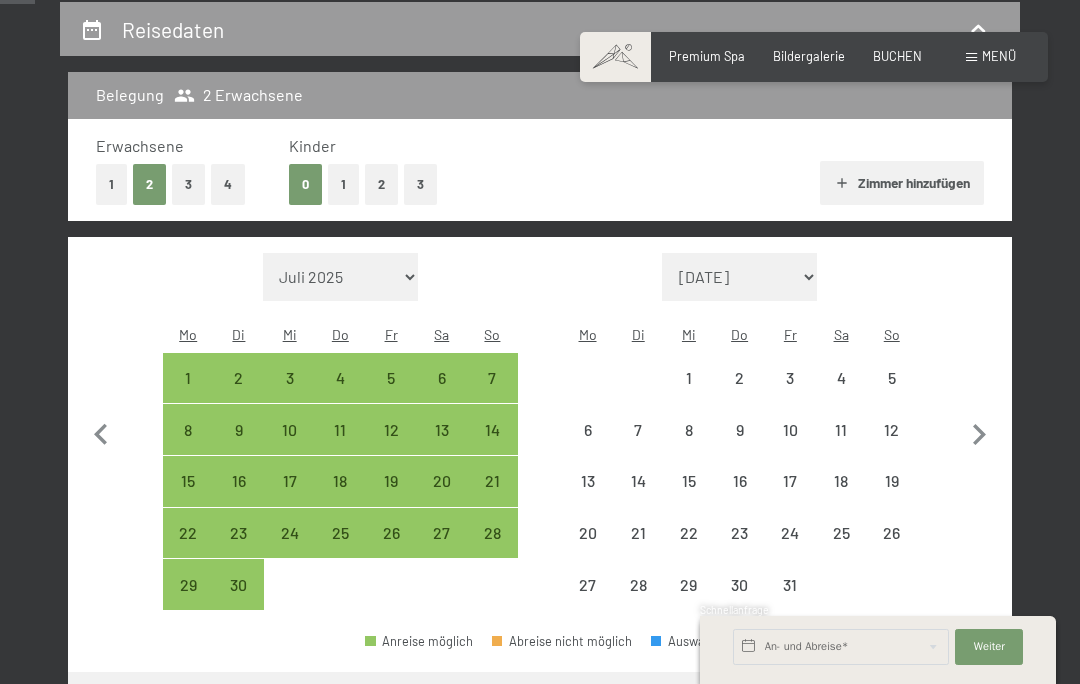 select on "2025-09-01" 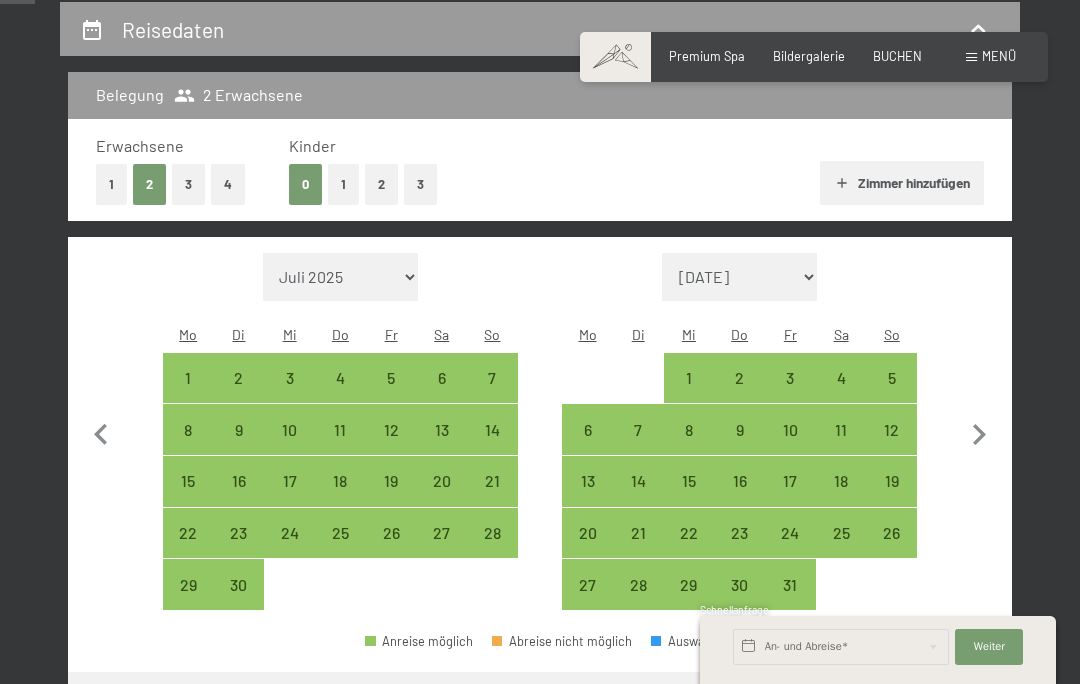 click 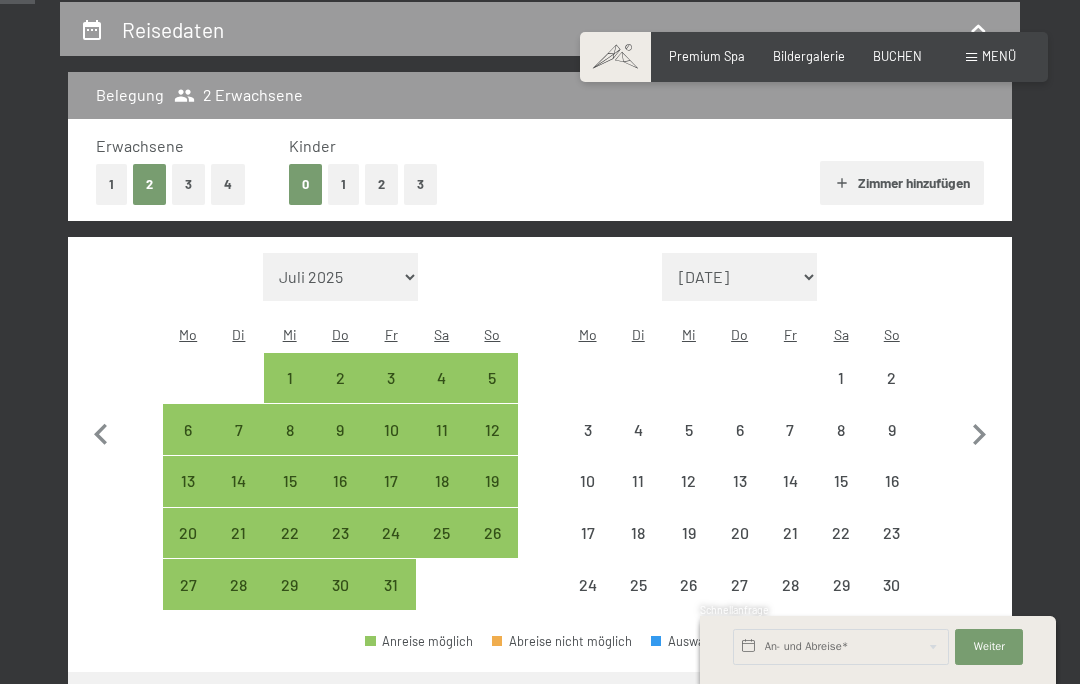 select on "2025-10-01" 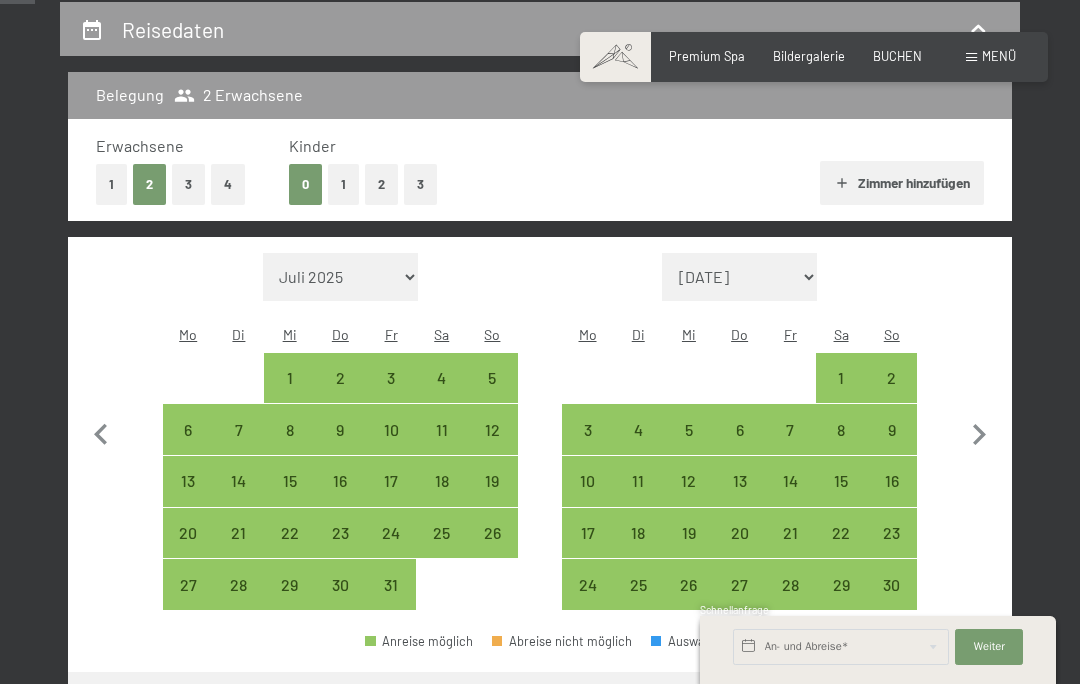 click on "6" at bounding box center [739, 445] 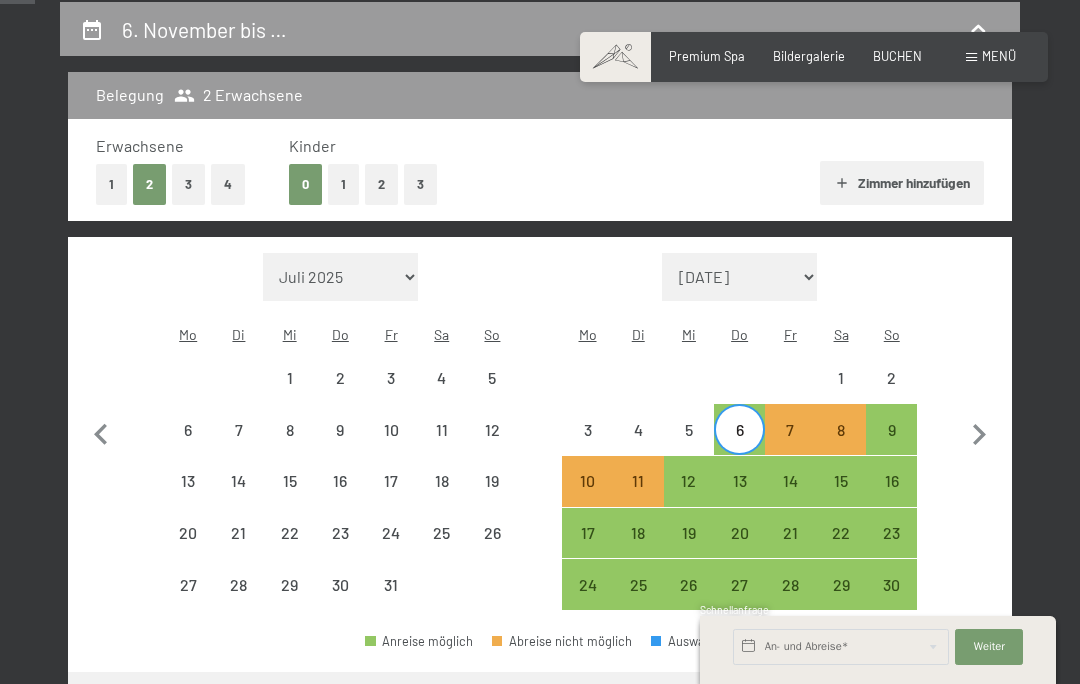 click on "9" at bounding box center (891, 445) 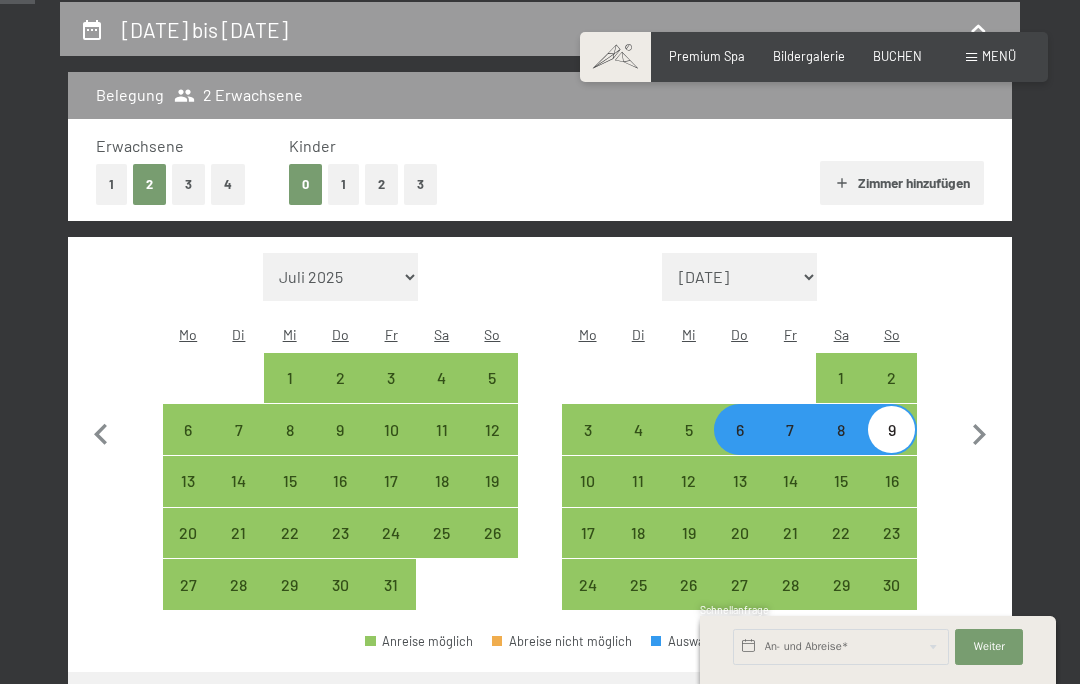 click on "Weiter zu „Zimmer“" at bounding box center [922, 696] 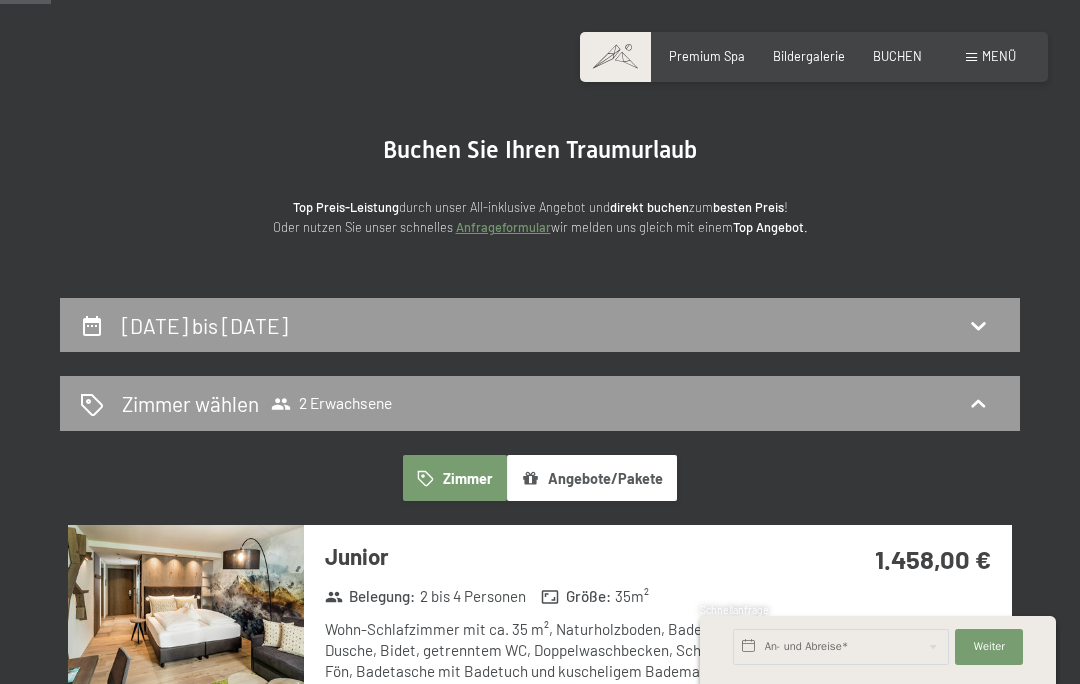 scroll, scrollTop: 87, scrollLeft: 0, axis: vertical 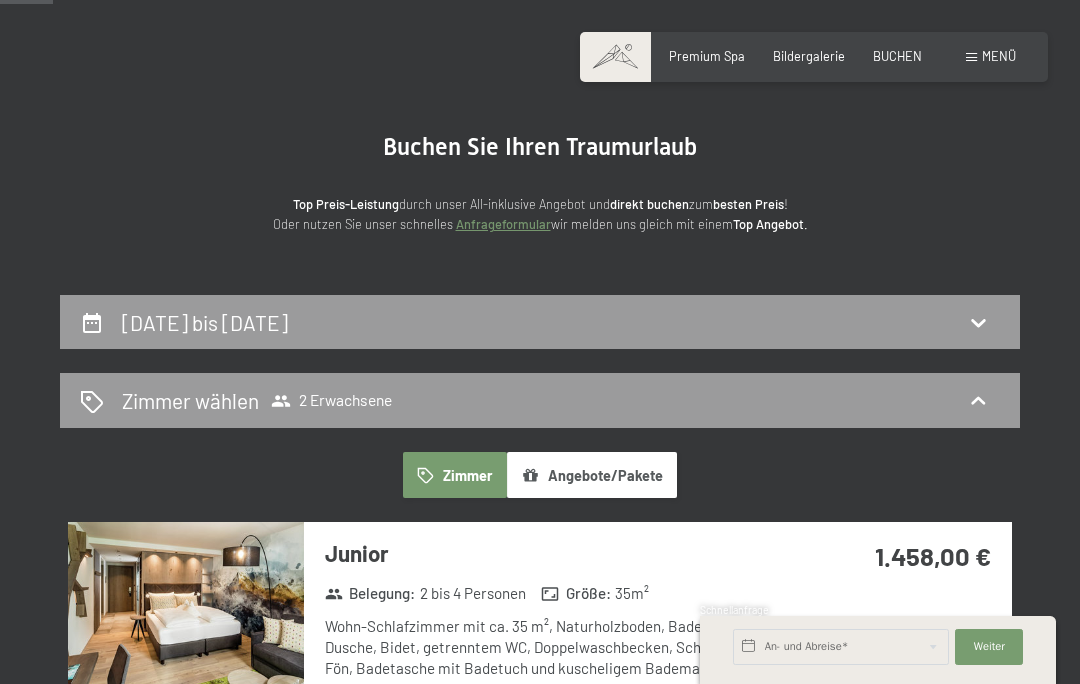 click on "6. November bis 9. November 2025" at bounding box center [205, 322] 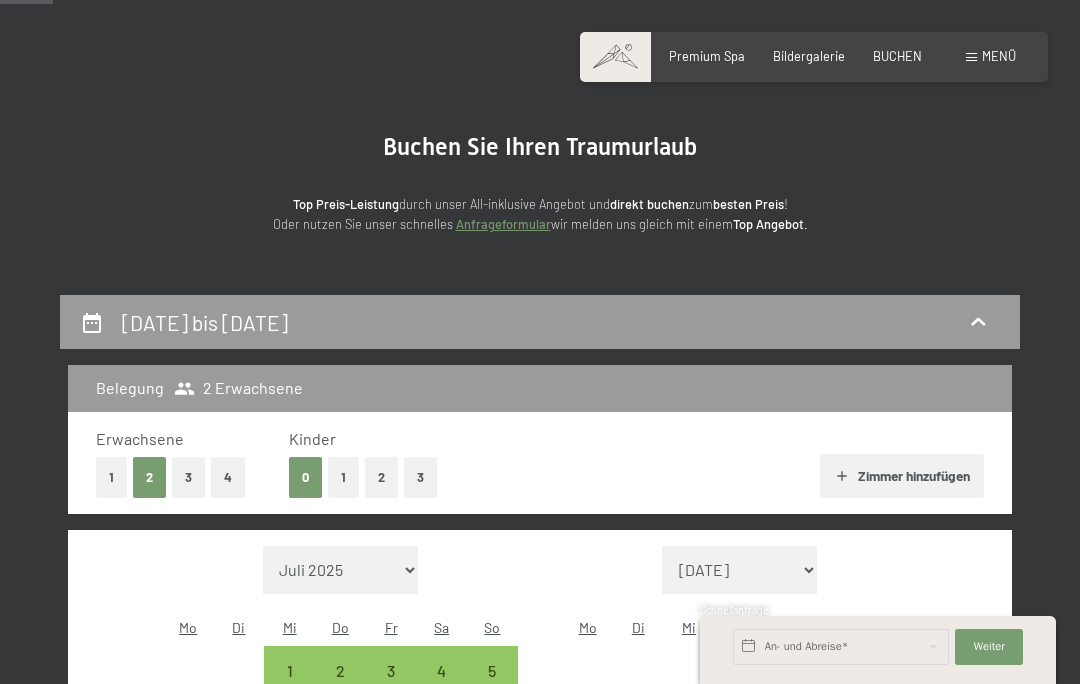 scroll, scrollTop: 380, scrollLeft: 0, axis: vertical 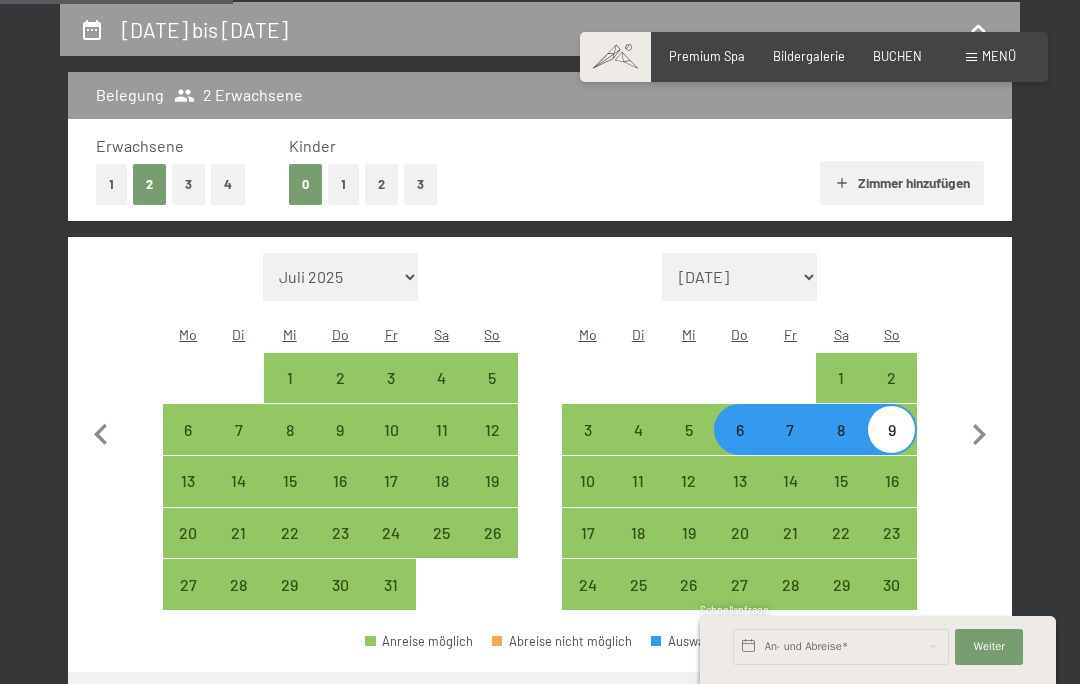 click on "5" at bounding box center (689, 445) 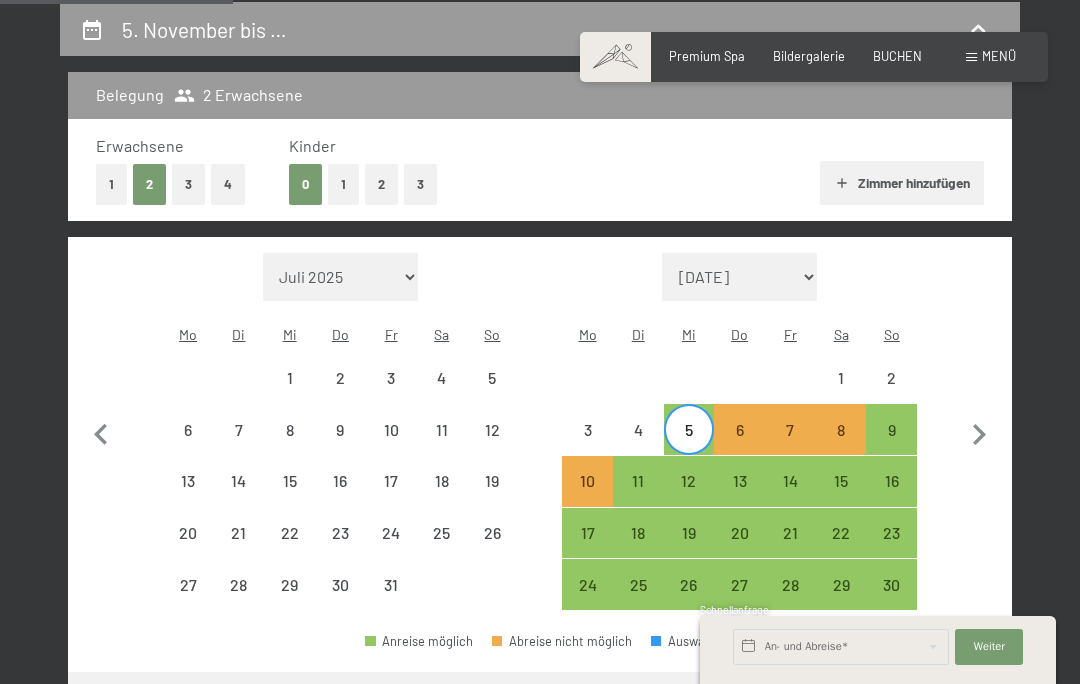 click on "9" at bounding box center (891, 445) 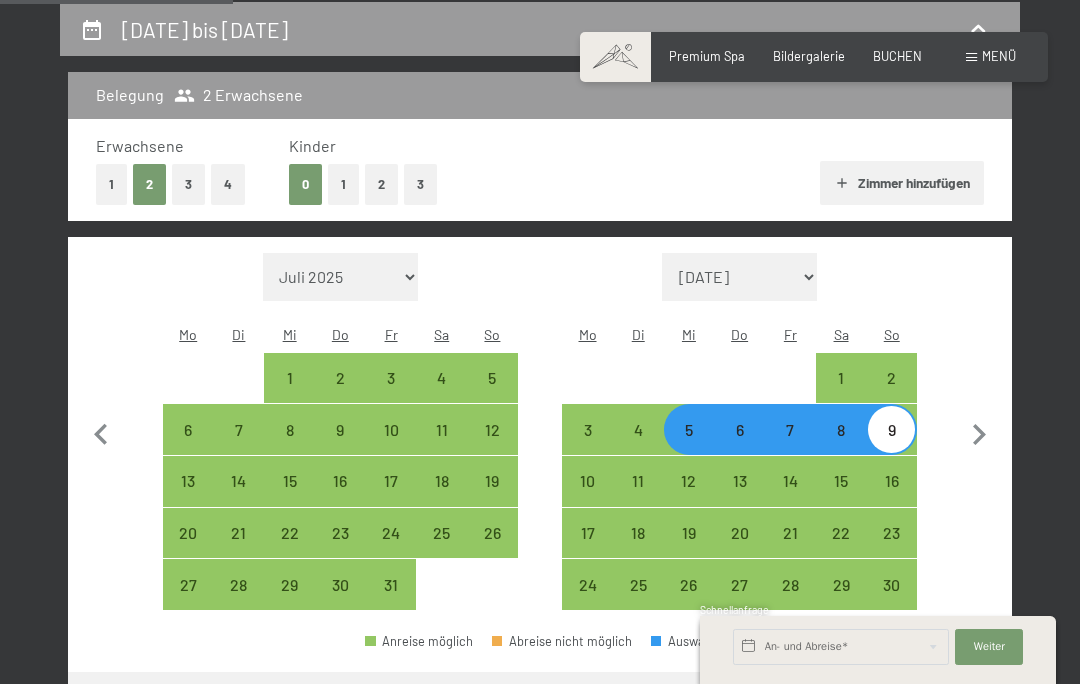 click on "Weiter zu „Zimmer“" at bounding box center [922, 696] 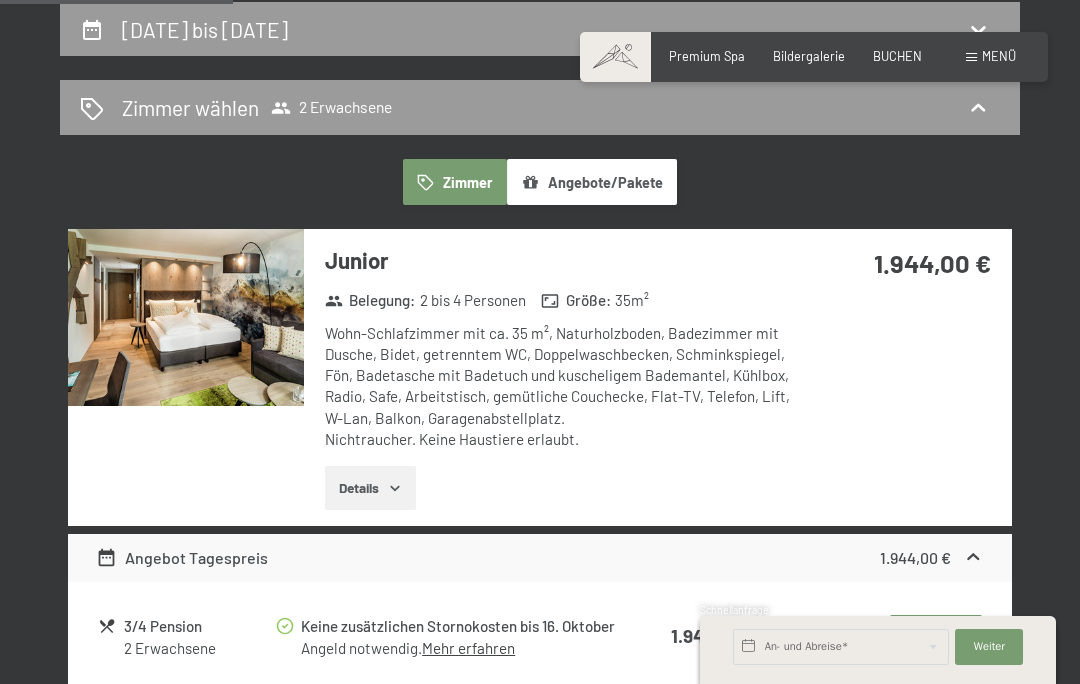 click on "Angebote/Pakete" at bounding box center (592, 182) 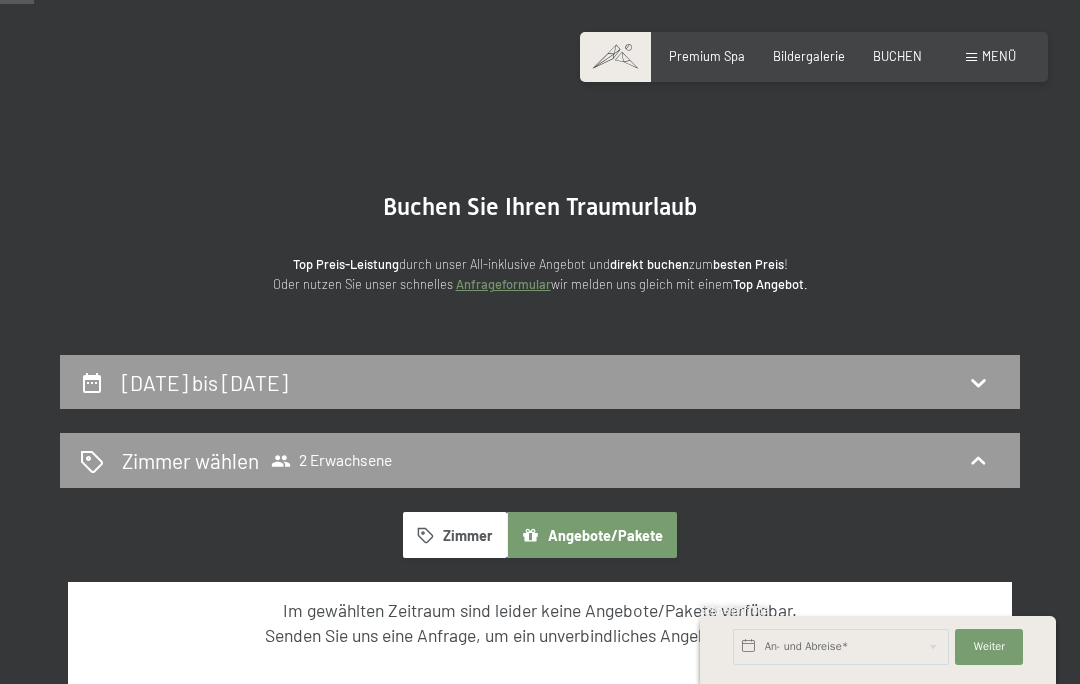 scroll, scrollTop: 51, scrollLeft: 0, axis: vertical 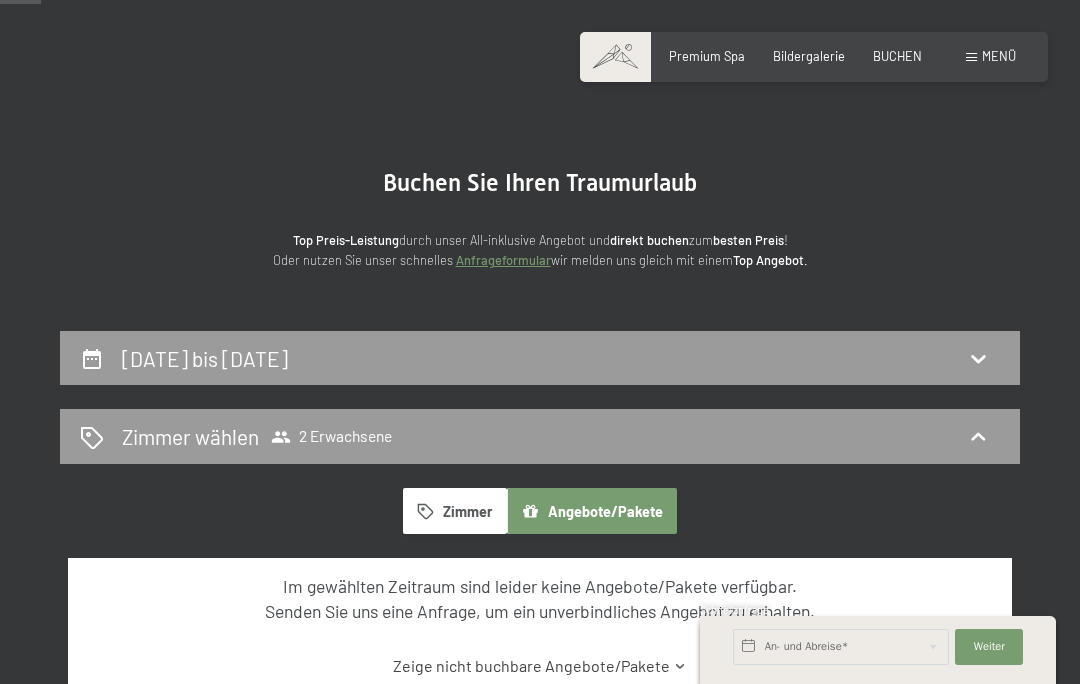 click on "Angebote/Pakete" at bounding box center (592, 511) 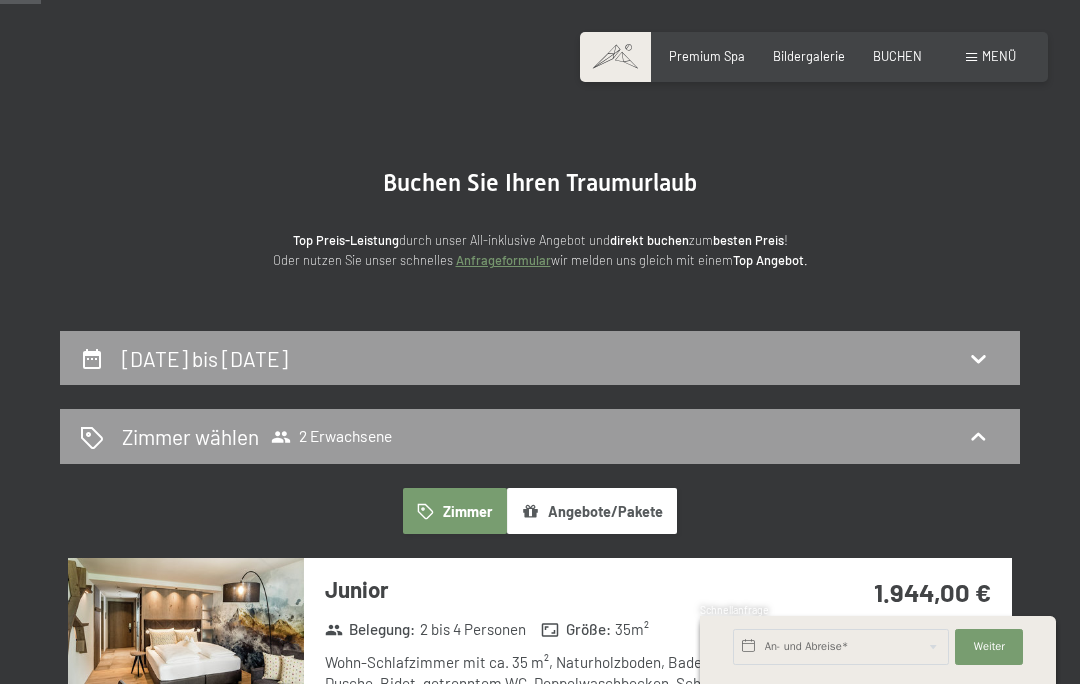 click on "Angebote/Pakete" at bounding box center [592, 511] 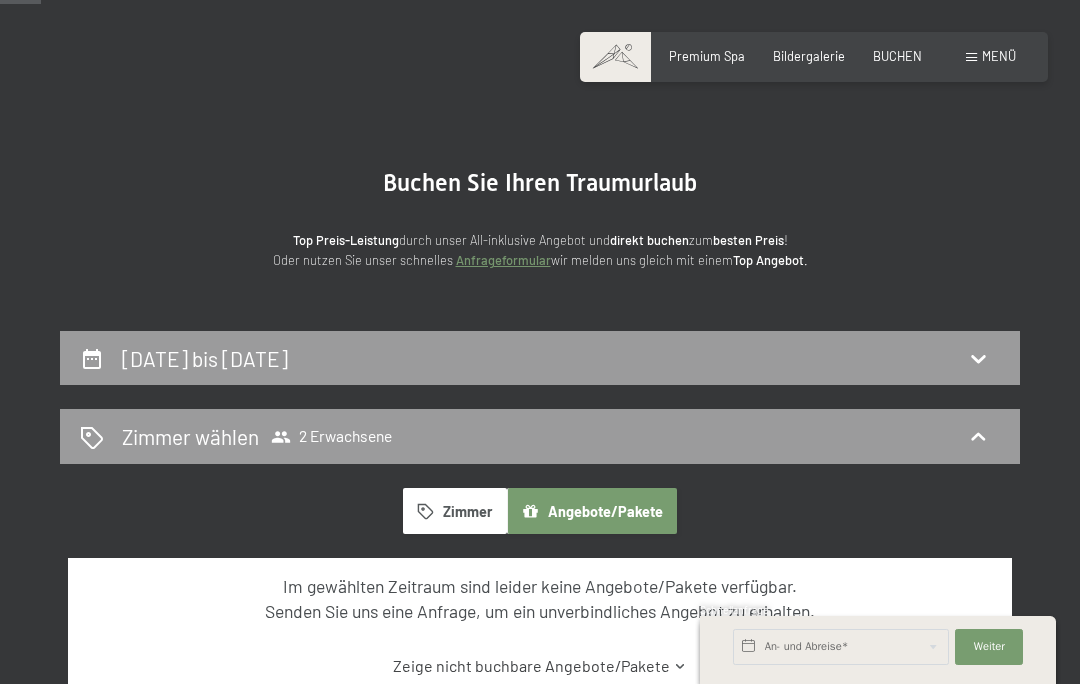 click on "Menü" at bounding box center [999, 56] 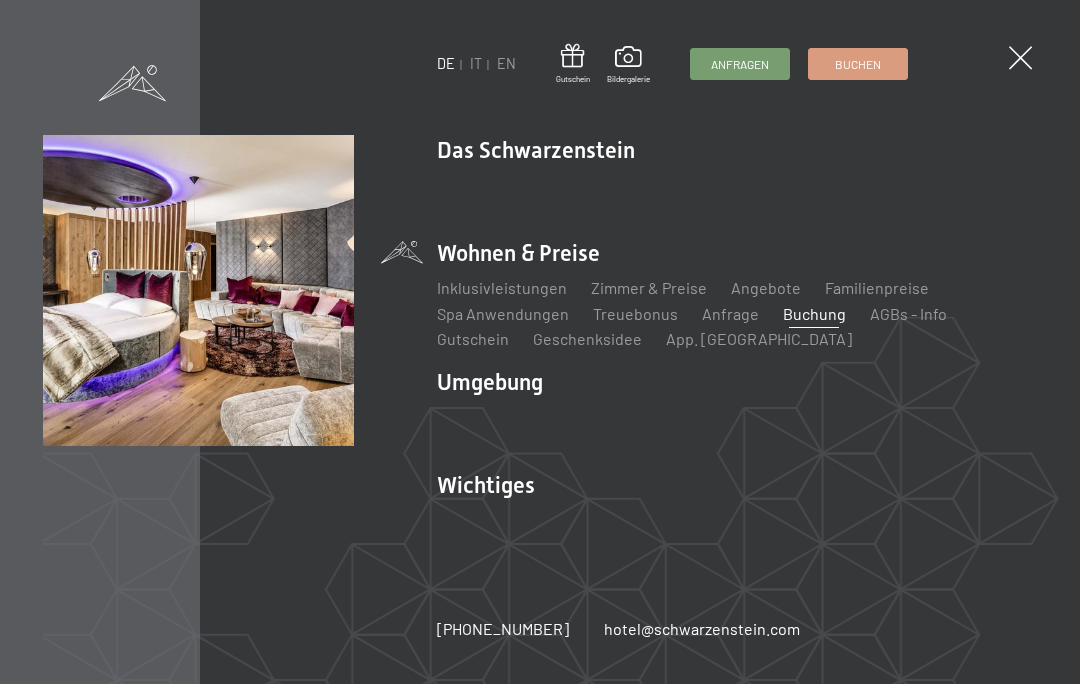 scroll, scrollTop: 47, scrollLeft: 0, axis: vertical 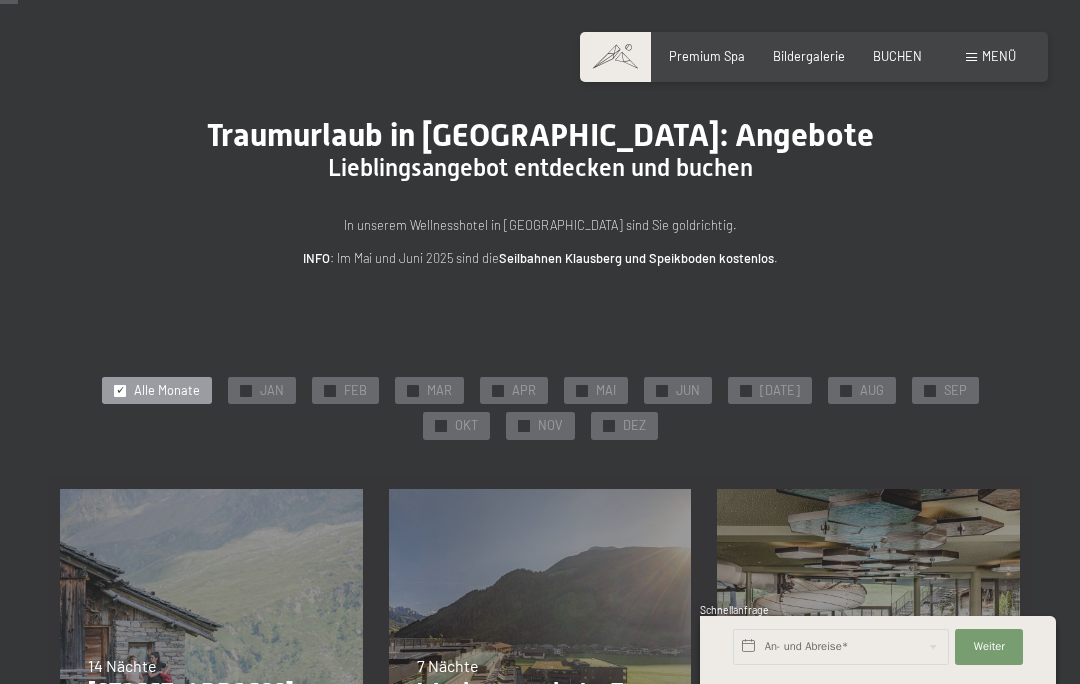 click on "✓       NOV" at bounding box center [540, 426] 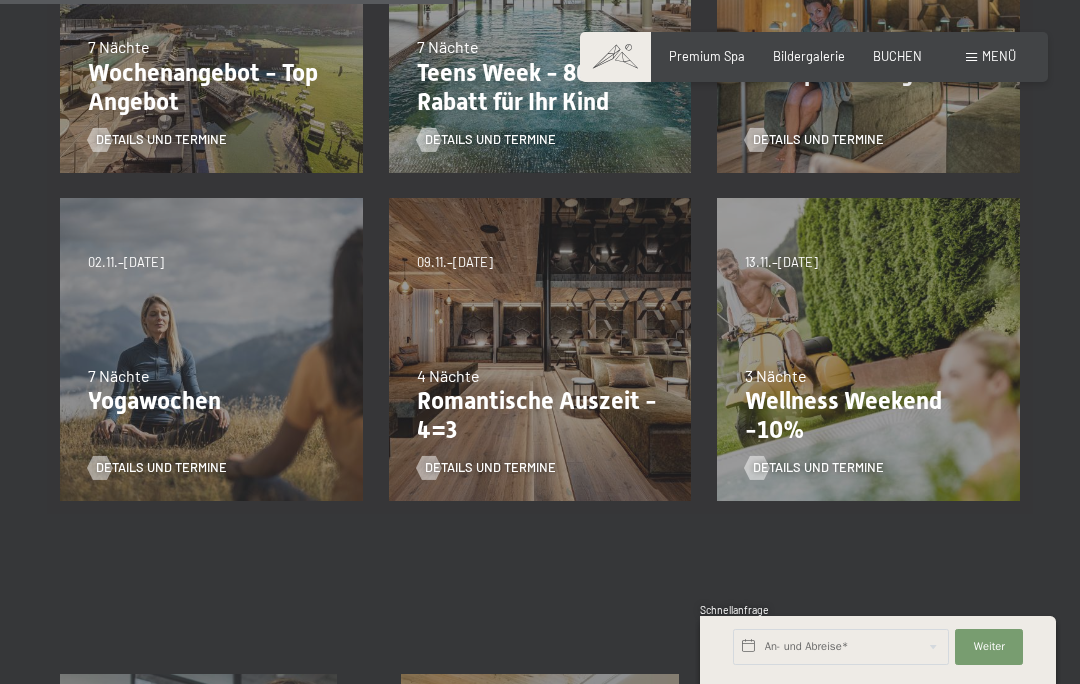 scroll, scrollTop: 667, scrollLeft: 0, axis: vertical 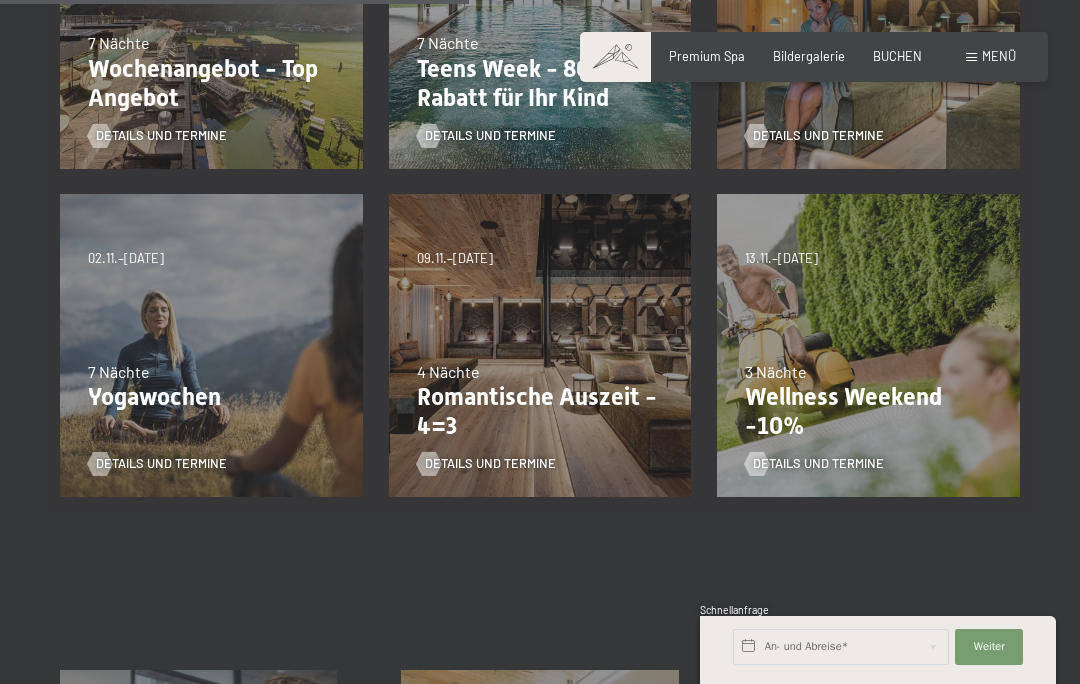 click on "Romantische Auszeit - 4=3" at bounding box center [540, 412] 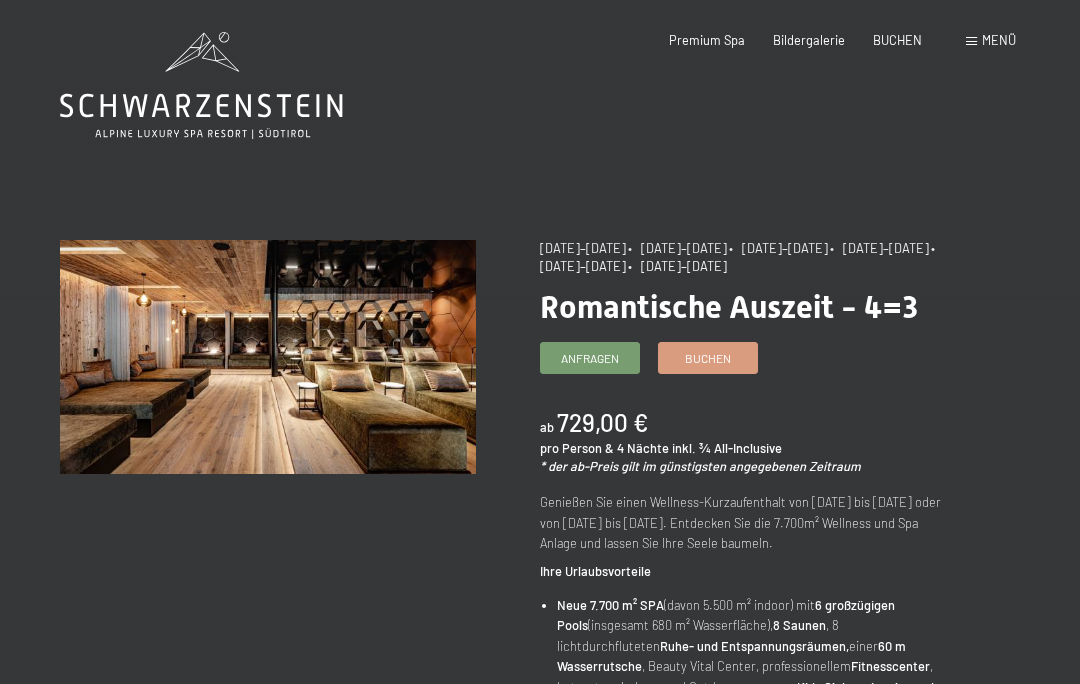 scroll, scrollTop: 0, scrollLeft: 0, axis: both 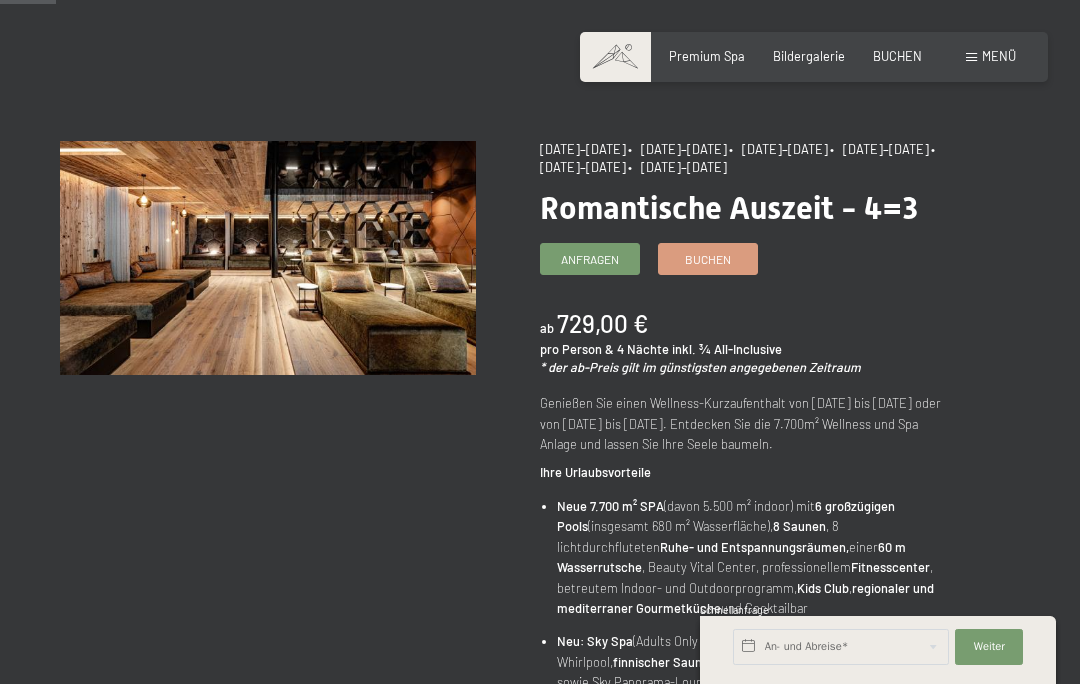click on "Buchen" at bounding box center (708, 259) 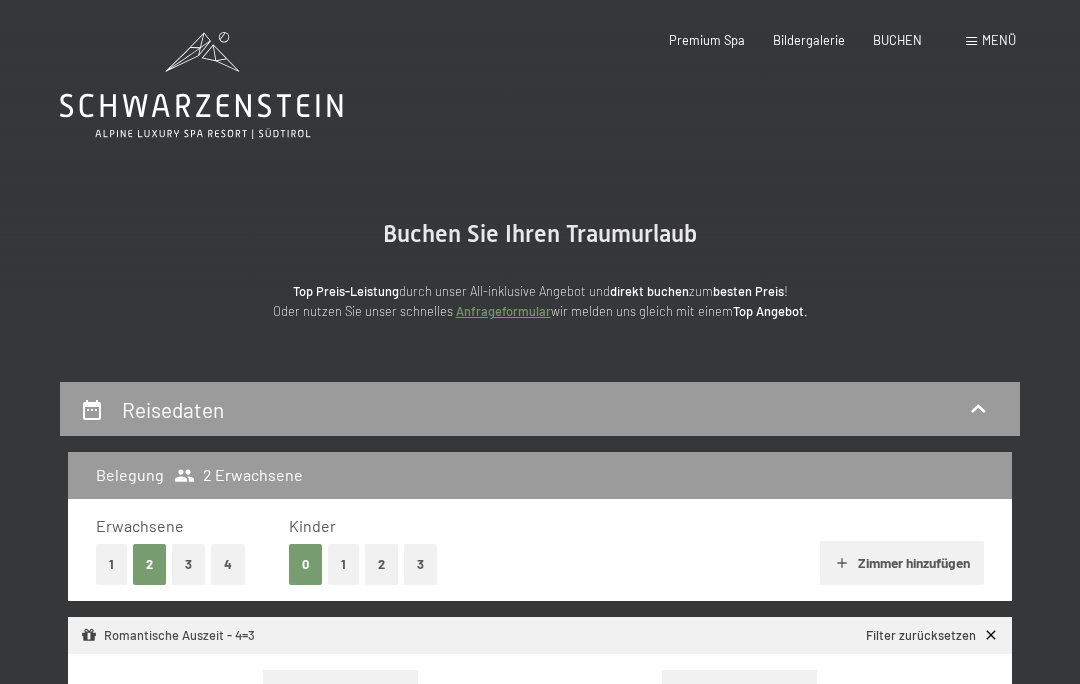 scroll, scrollTop: 0, scrollLeft: 0, axis: both 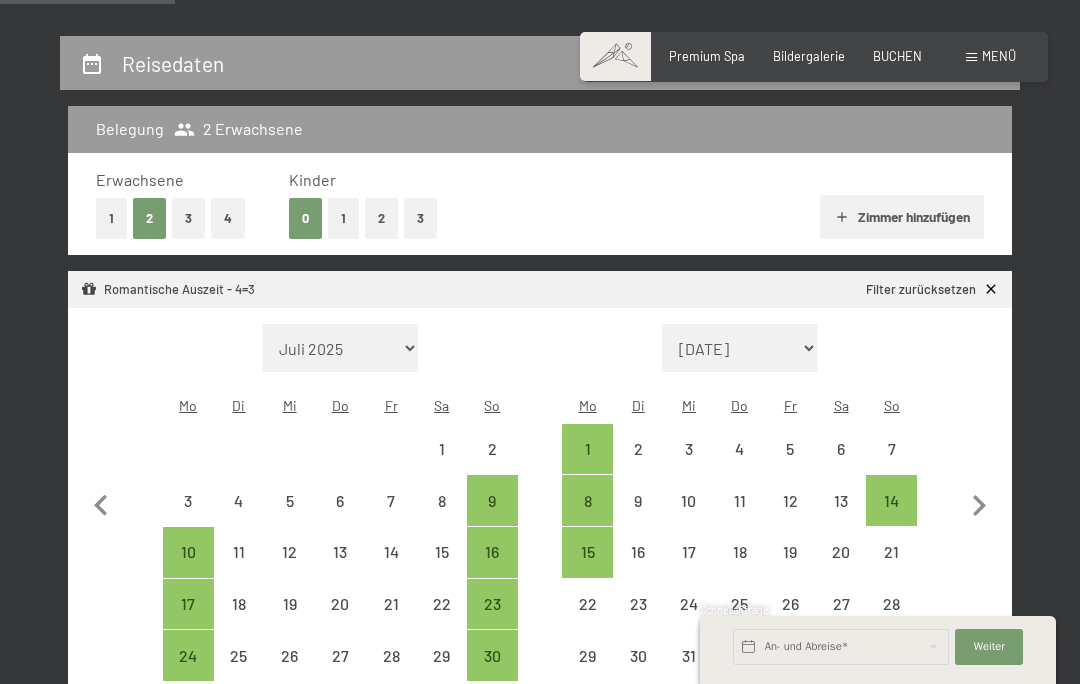 click on "16" at bounding box center [492, 567] 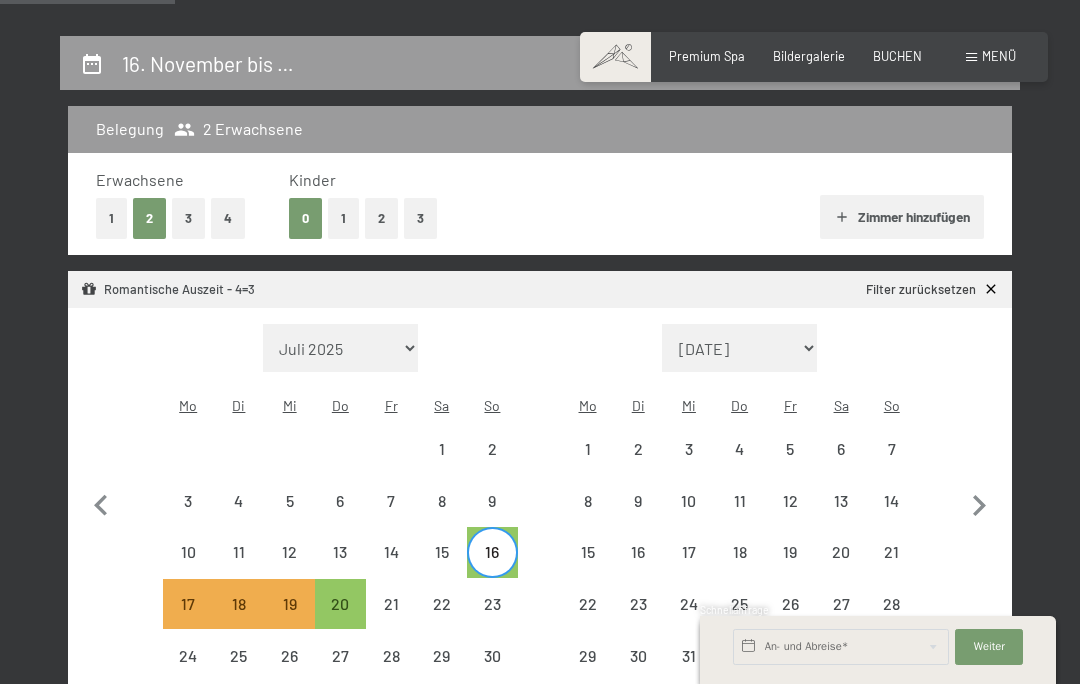 click on "20" at bounding box center [340, 619] 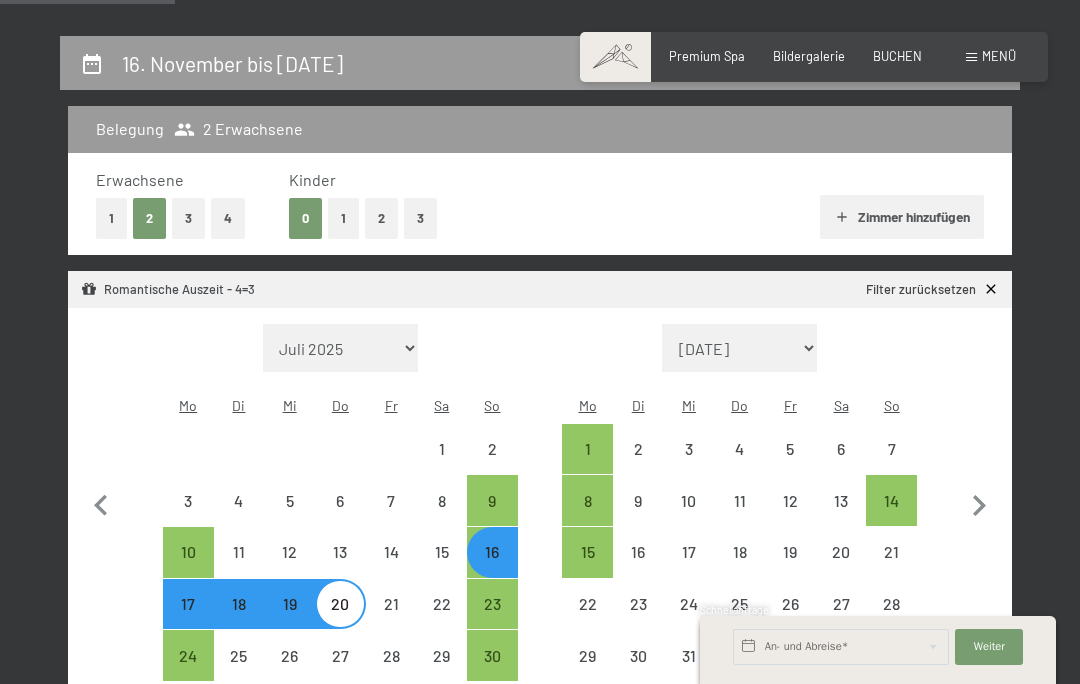 select on "2025-11-01" 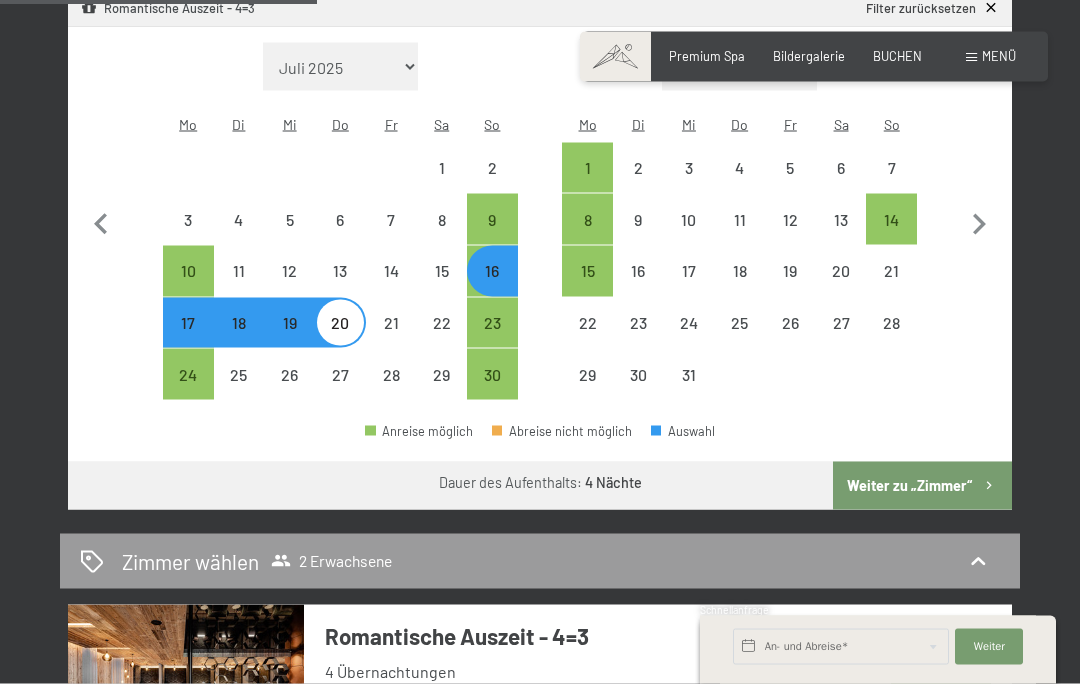 click on "Weiter zu „Zimmer“" at bounding box center [922, 486] 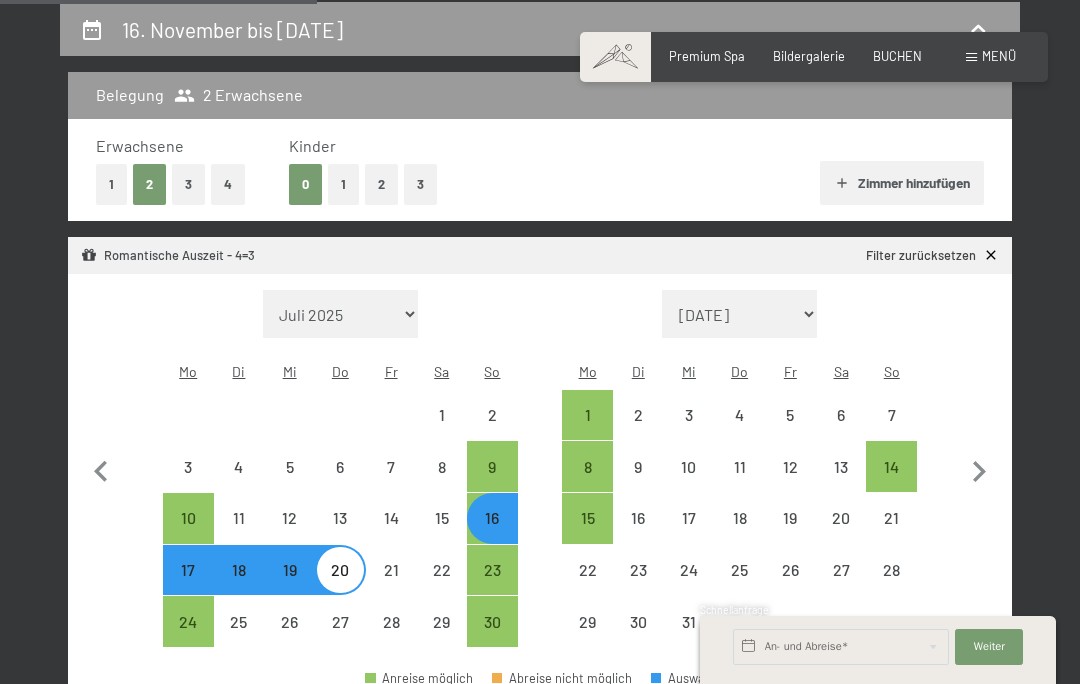 select on "2025-11-01" 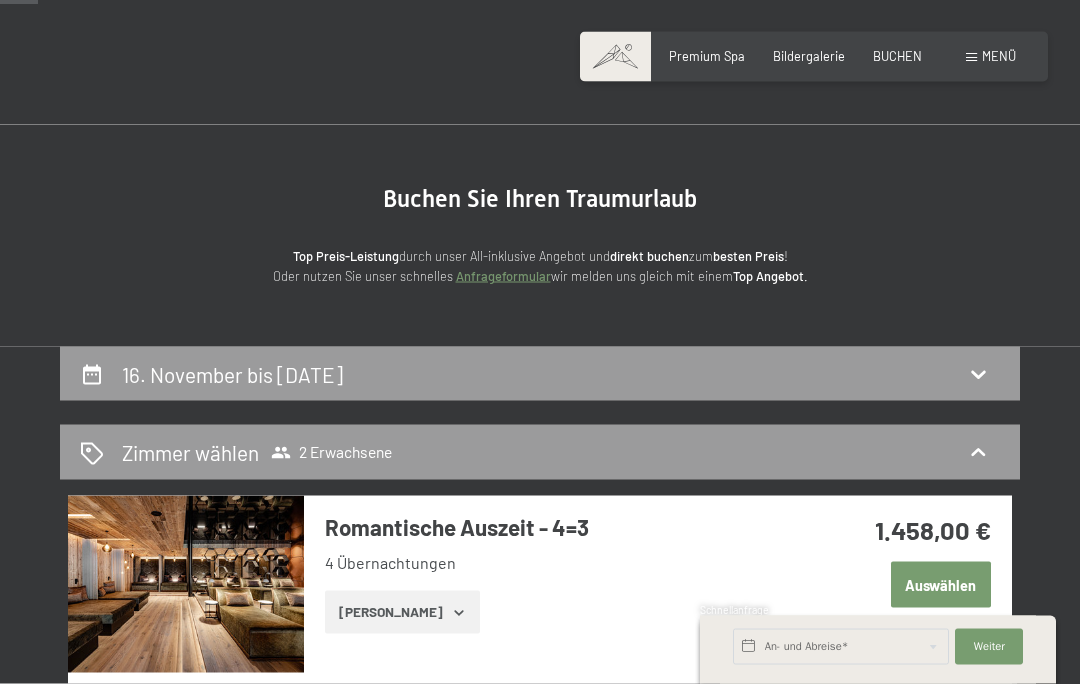 scroll, scrollTop: 0, scrollLeft: 0, axis: both 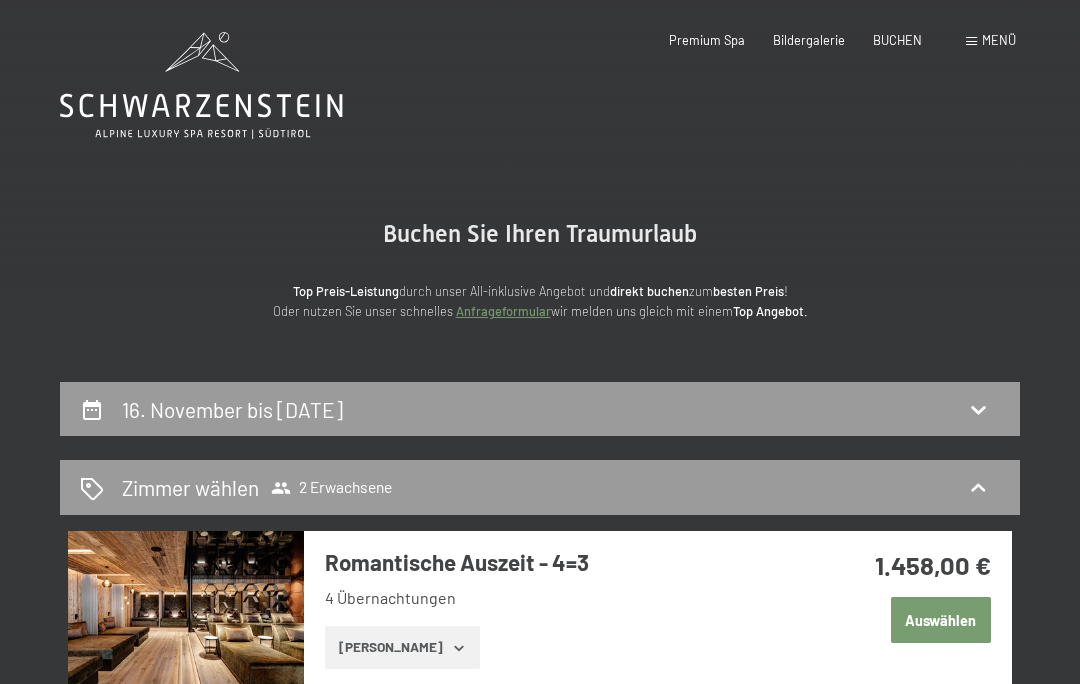 click on "Menü" at bounding box center [999, 40] 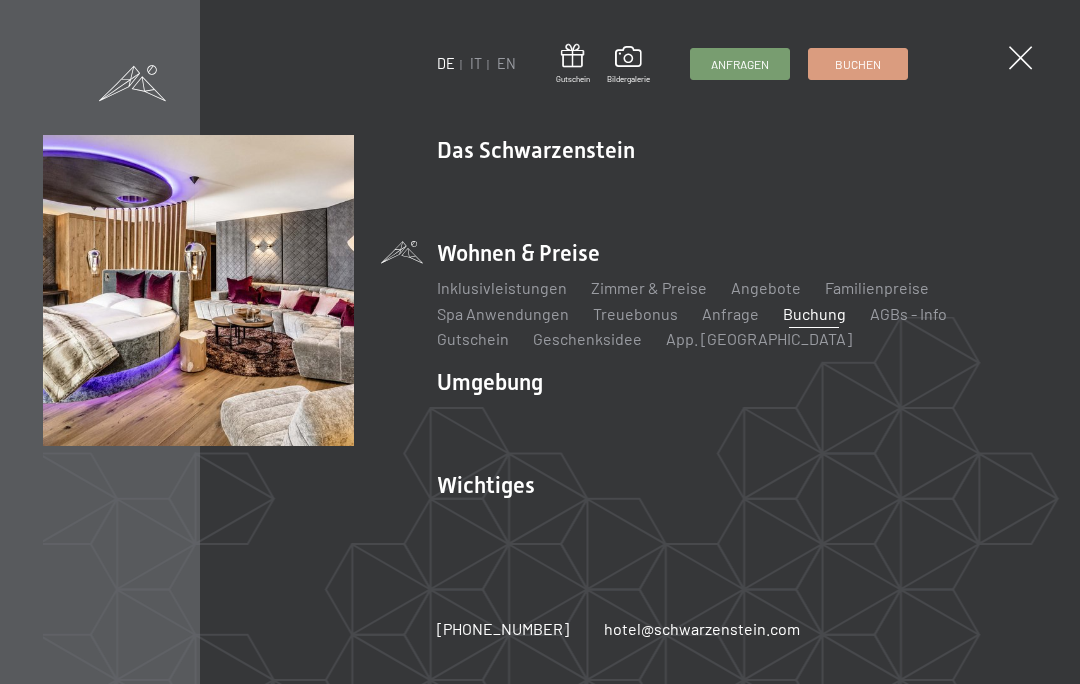 click on "Angebote" at bounding box center [766, 287] 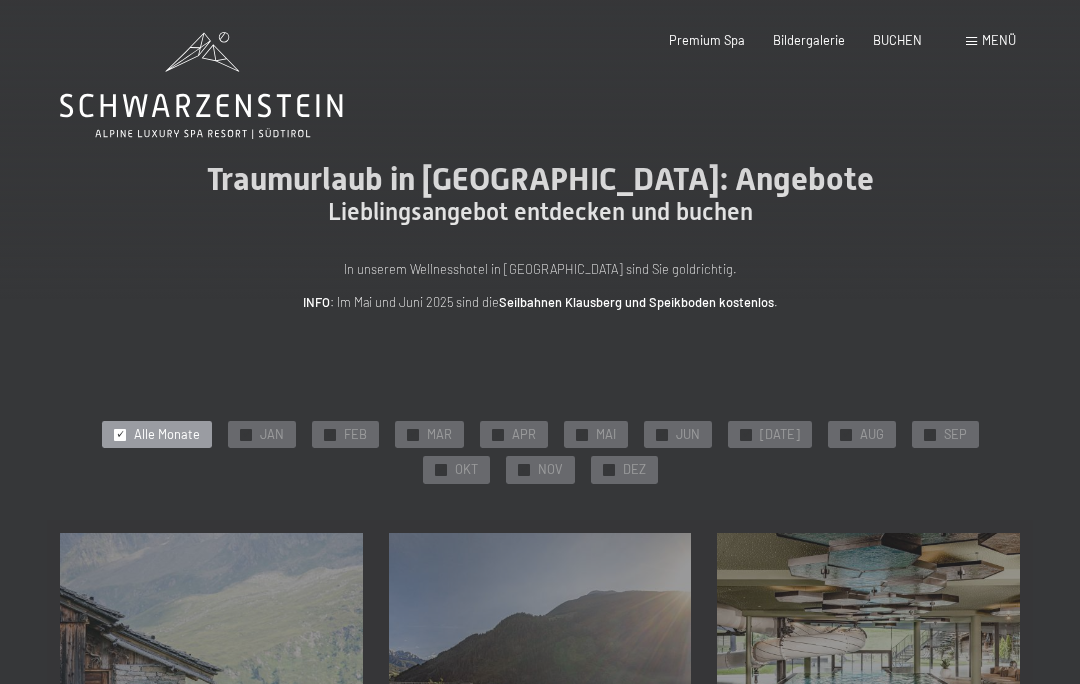 scroll, scrollTop: 0, scrollLeft: 0, axis: both 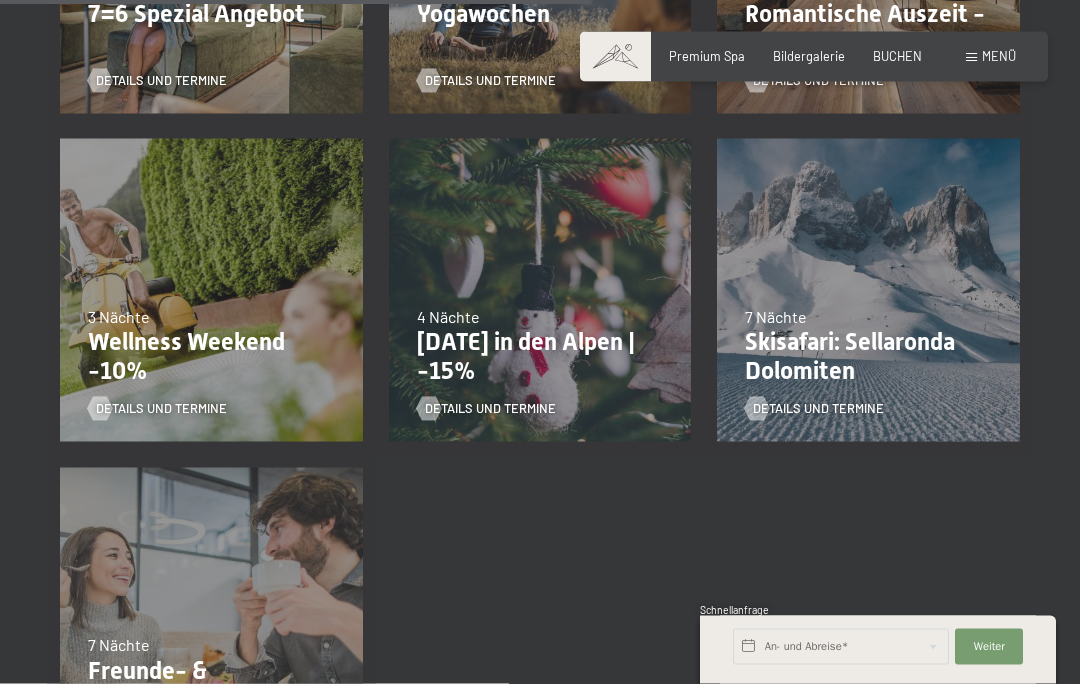 click on "Wellness Weekend -10%" at bounding box center (211, 357) 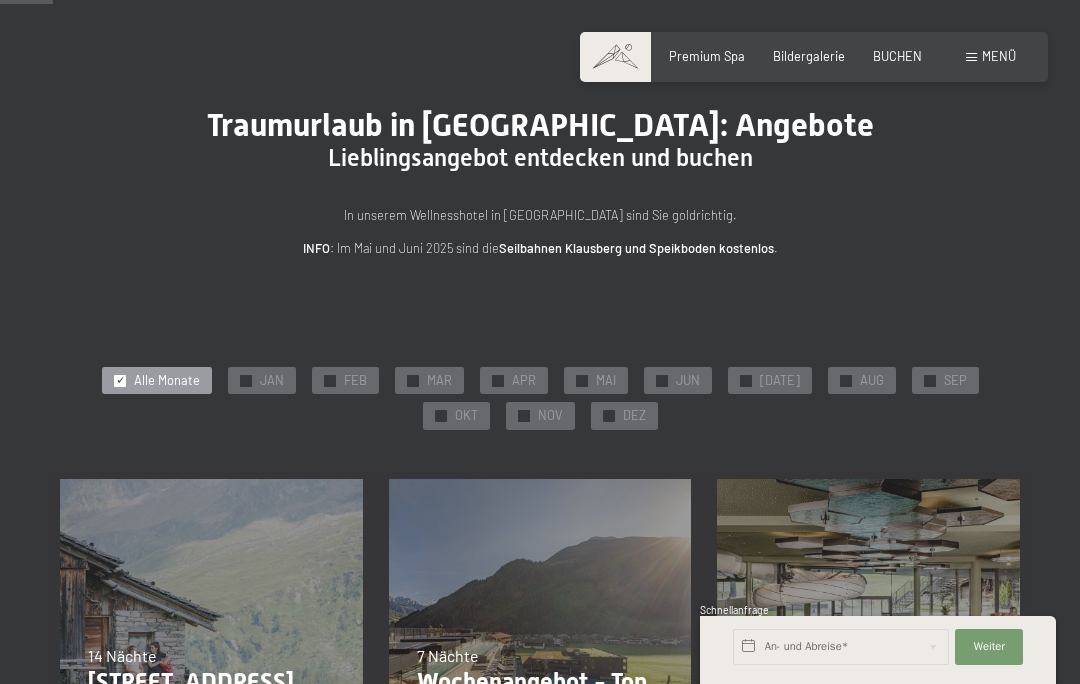 scroll, scrollTop: 0, scrollLeft: 0, axis: both 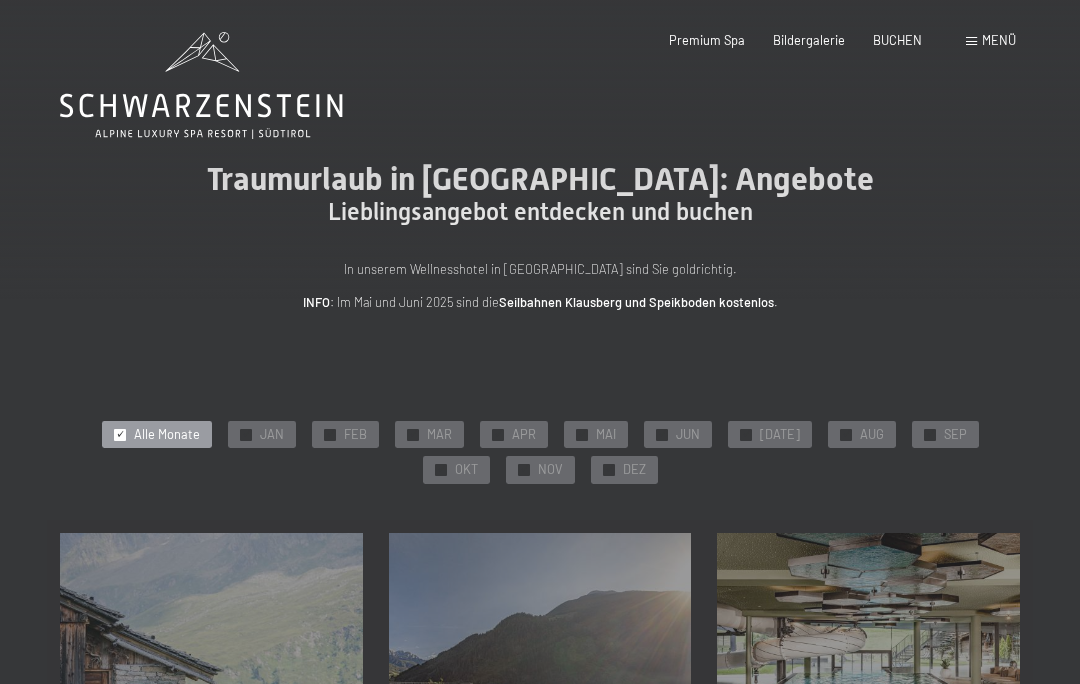 click on "Bildergalerie" at bounding box center [809, 40] 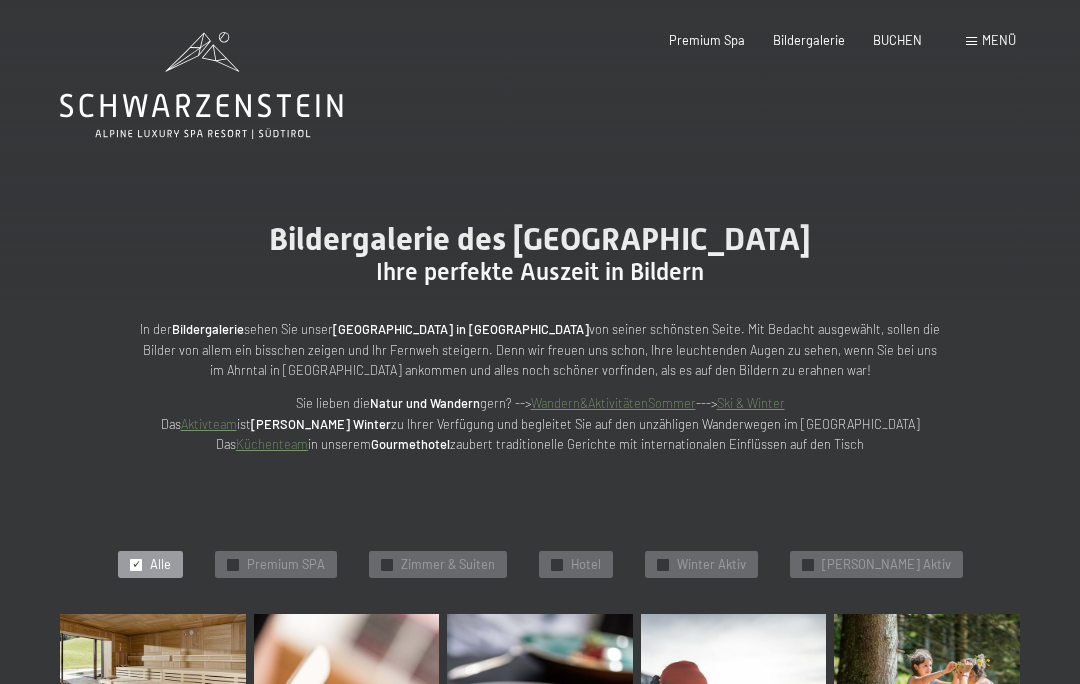 scroll, scrollTop: 0, scrollLeft: 0, axis: both 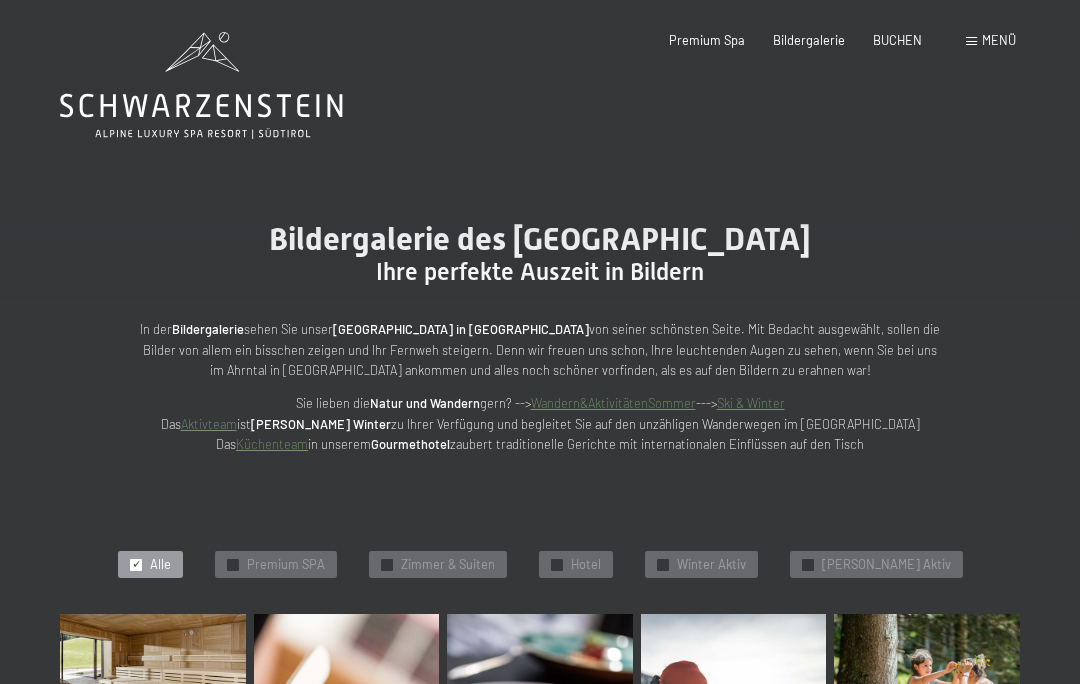 click on "Ski & Winter" at bounding box center (751, 403) 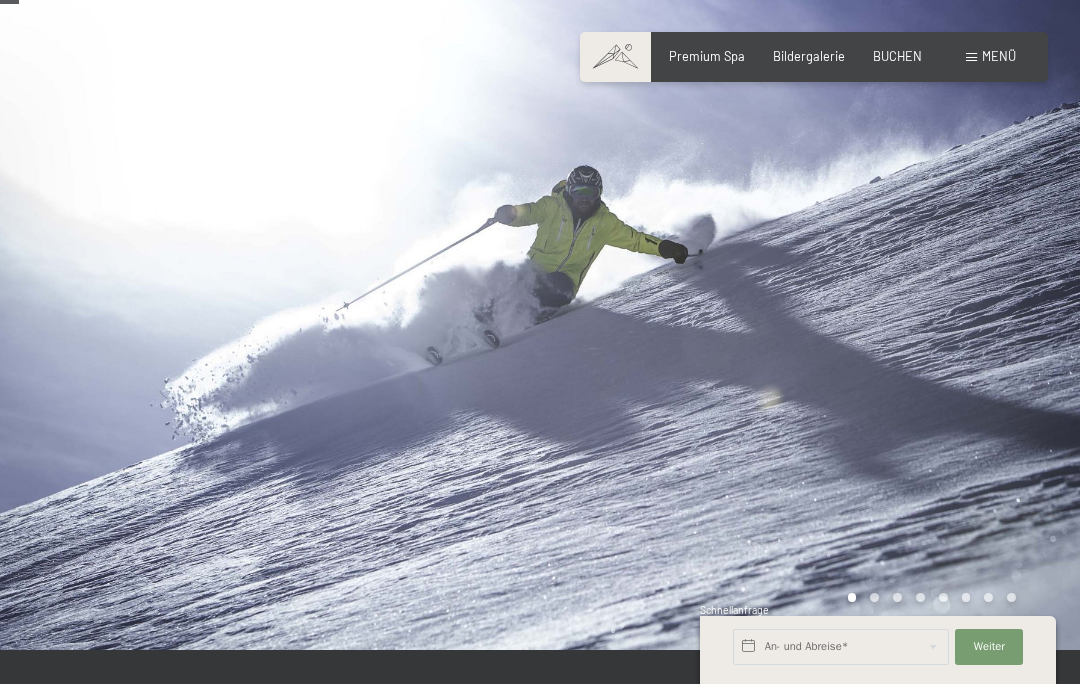 scroll, scrollTop: 423, scrollLeft: 0, axis: vertical 